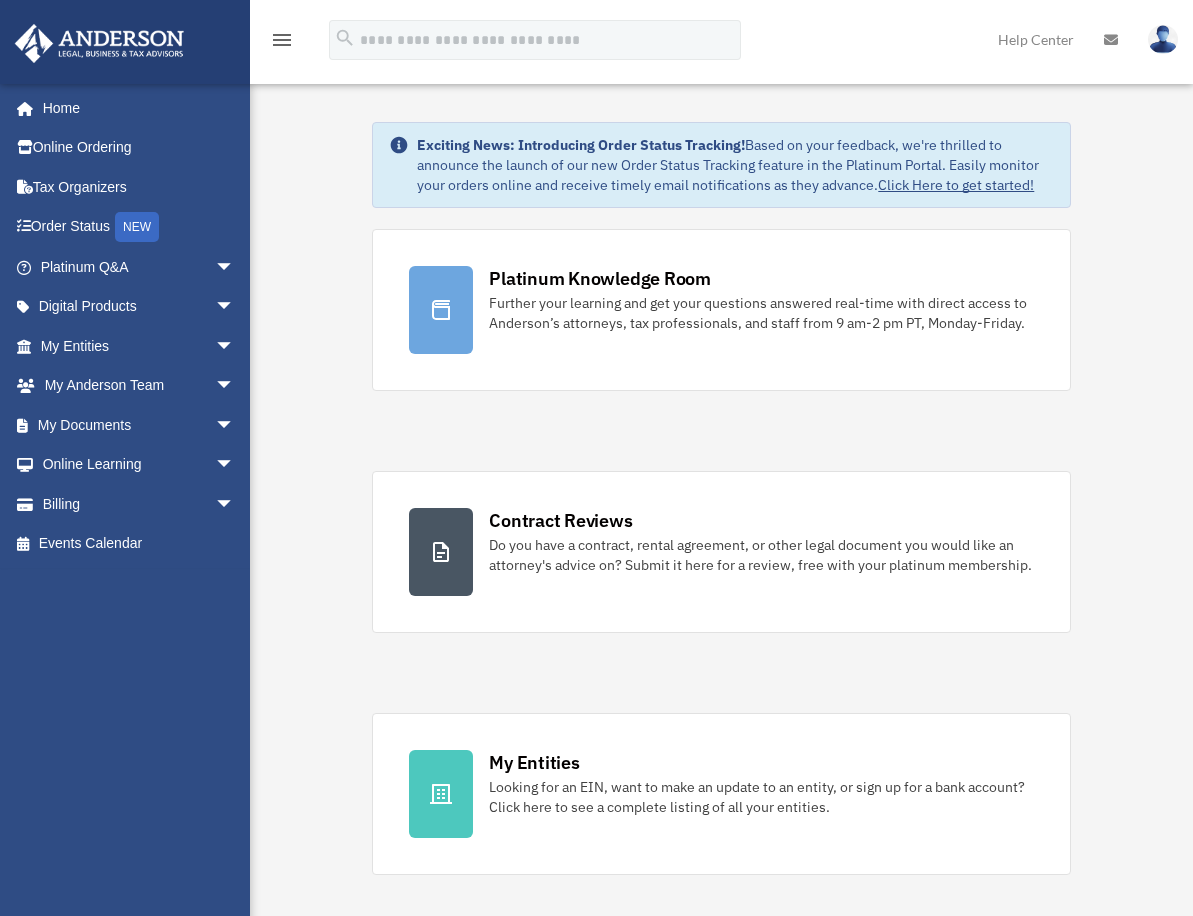 scroll, scrollTop: 0, scrollLeft: 0, axis: both 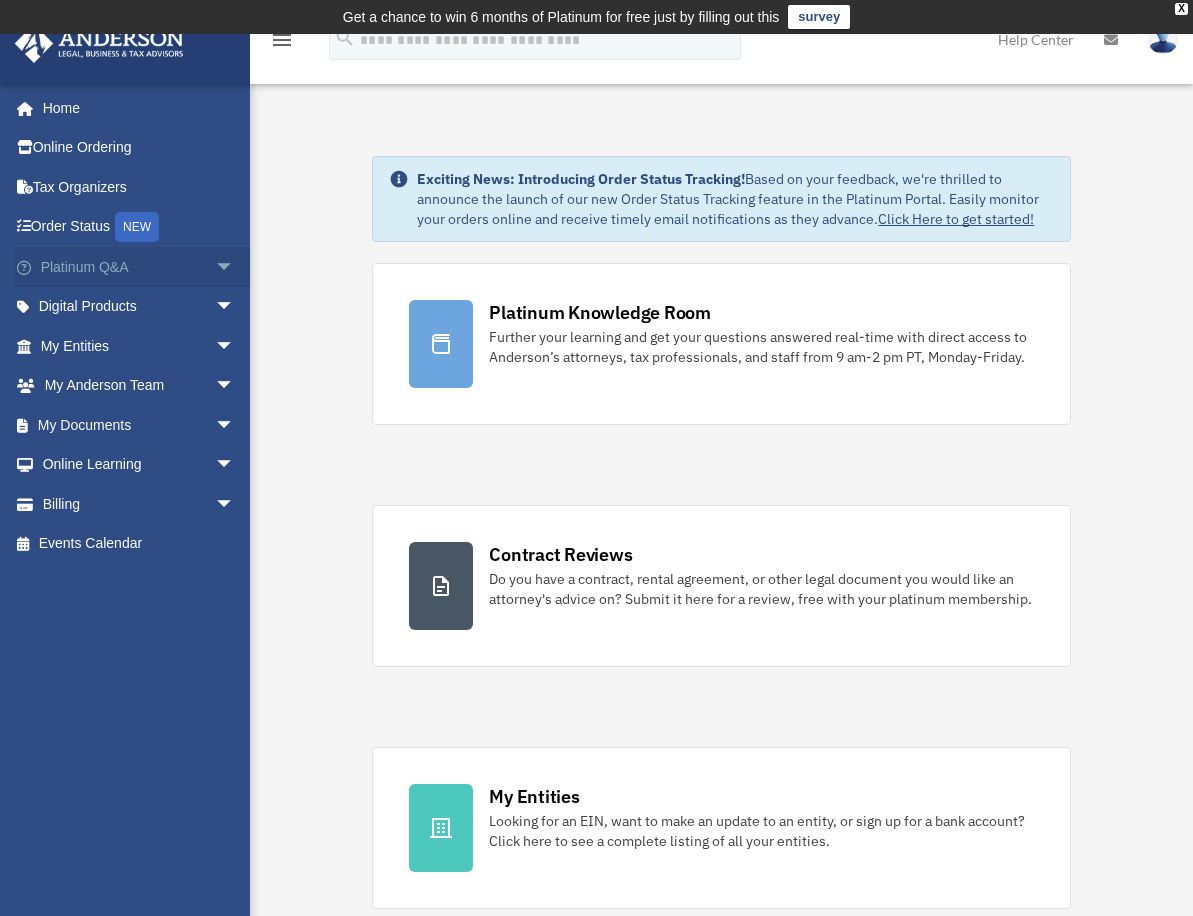 click on "arrow_drop_down" at bounding box center (235, 267) 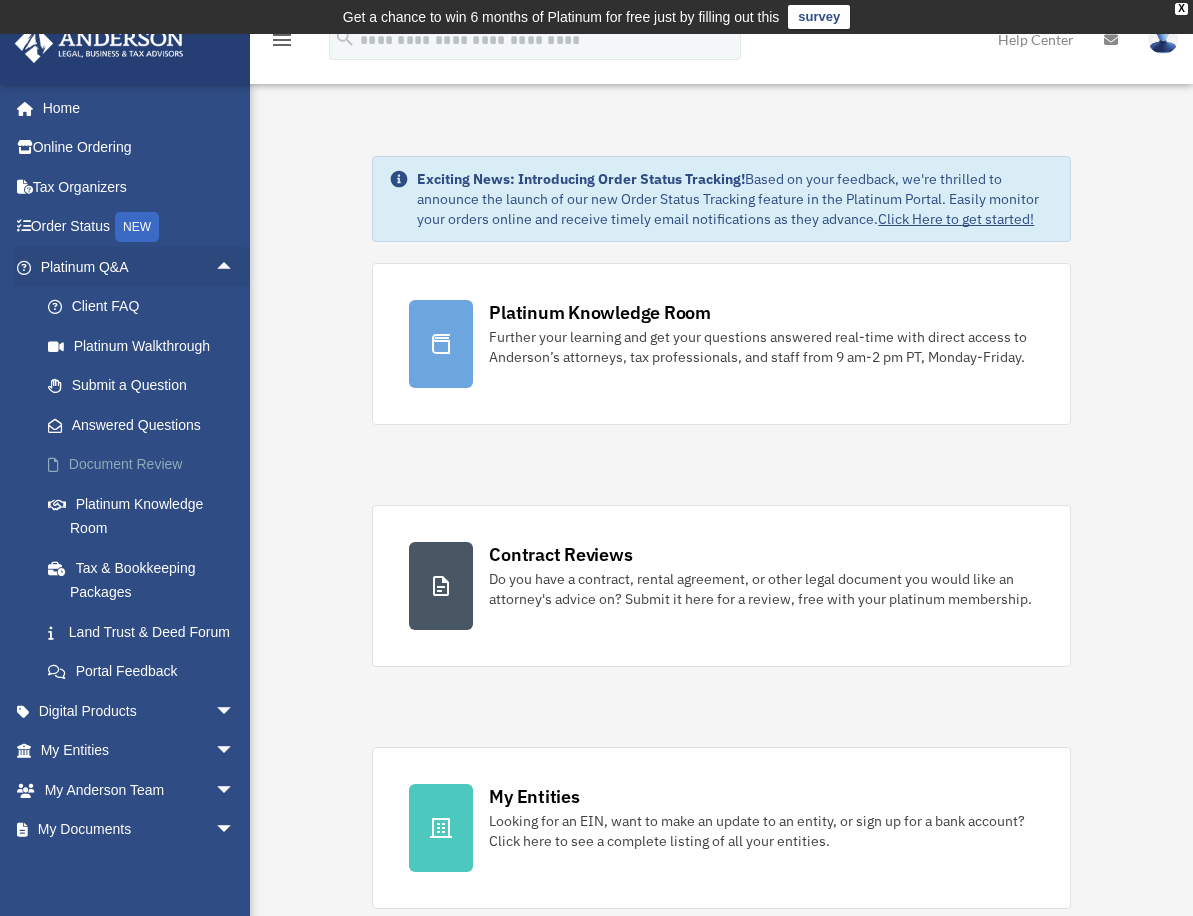 click on "Document Review" at bounding box center (146, 465) 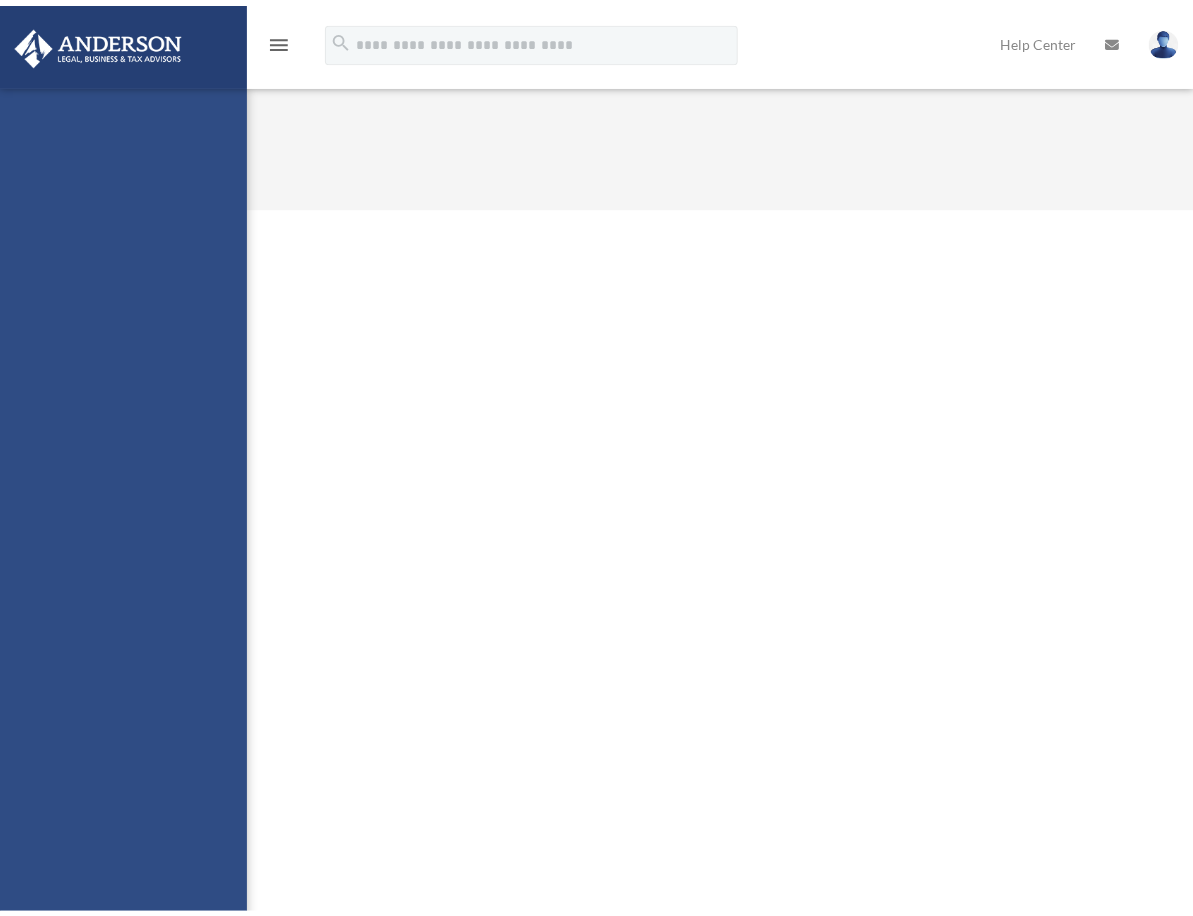 scroll, scrollTop: 0, scrollLeft: 0, axis: both 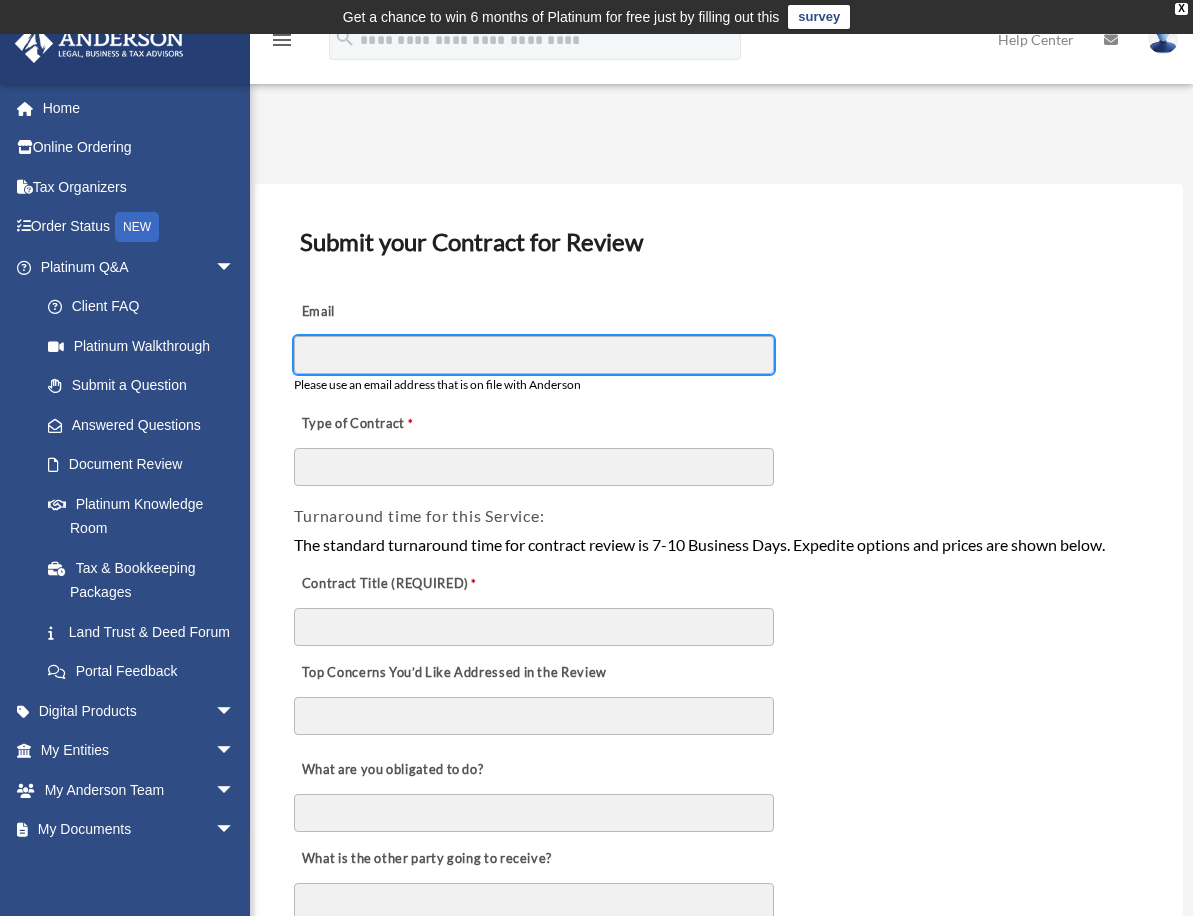 click on "Email" at bounding box center (534, 355) 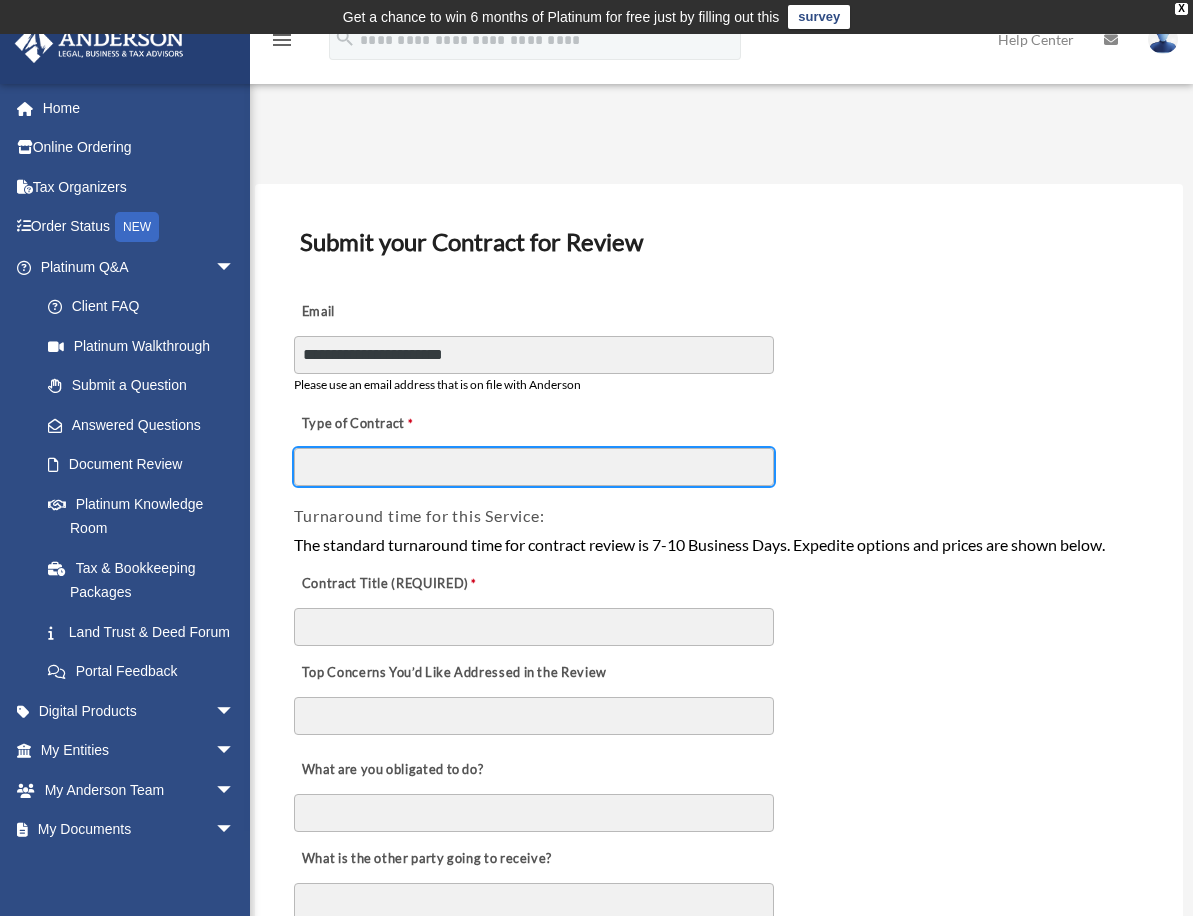 click on "Type of Contract" at bounding box center [534, 467] 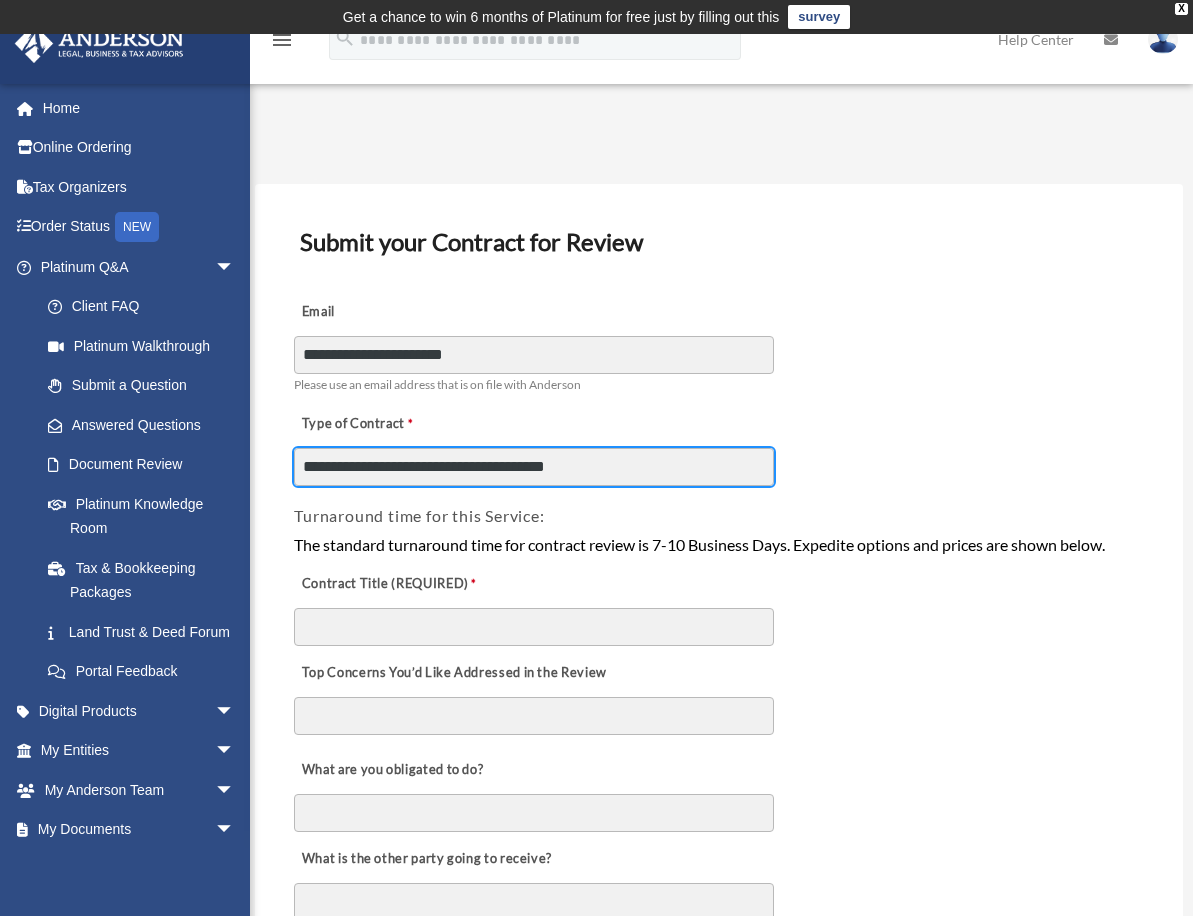 drag, startPoint x: 499, startPoint y: 466, endPoint x: 666, endPoint y: 467, distance: 167.00299 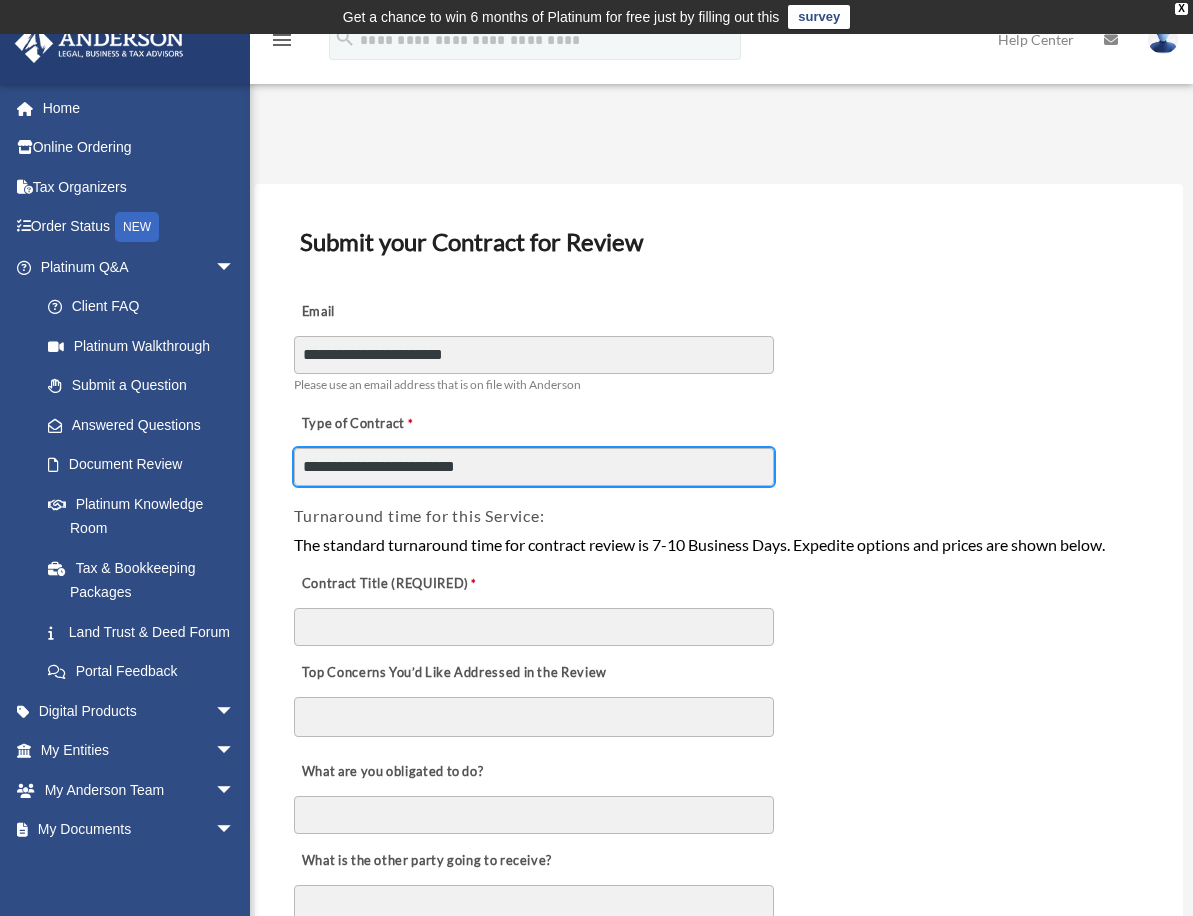 type on "**********" 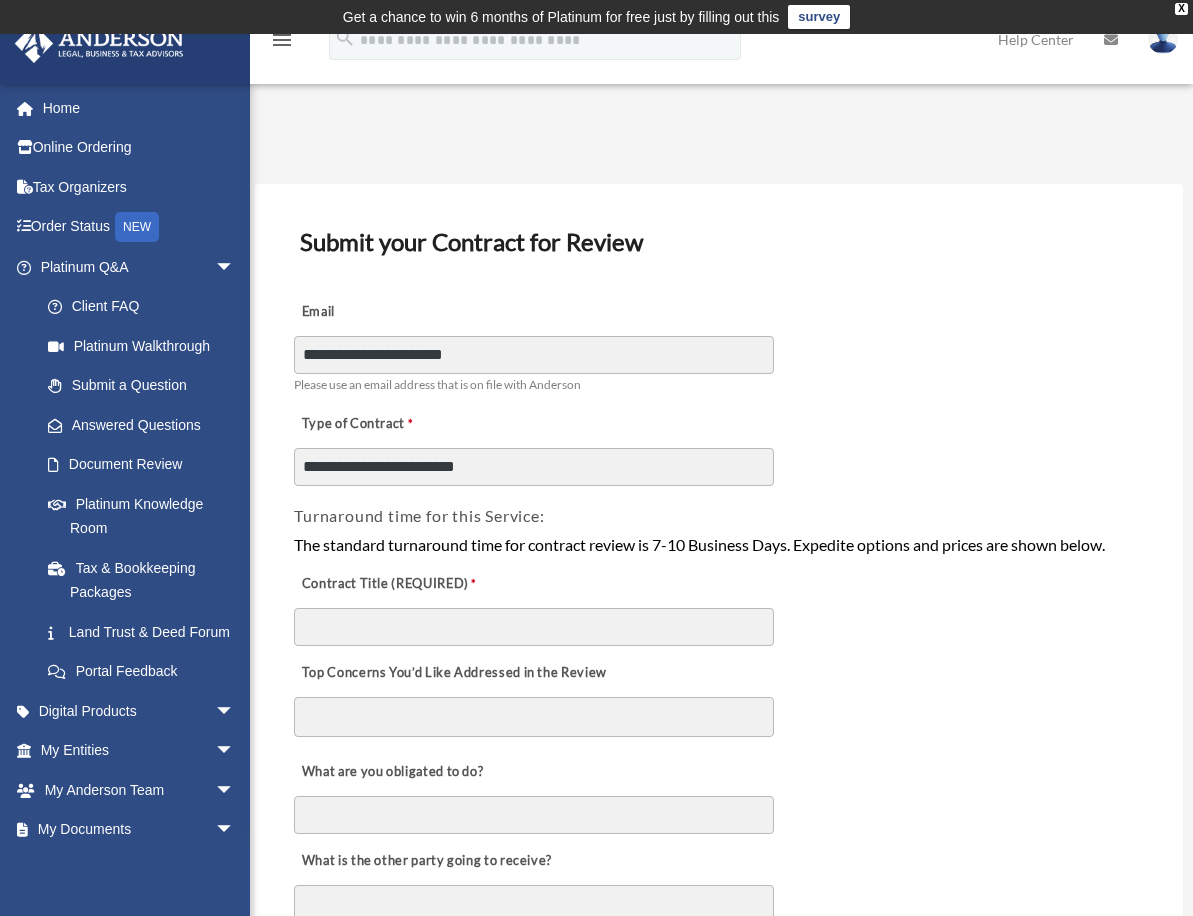 click on "**********" at bounding box center [719, 443] 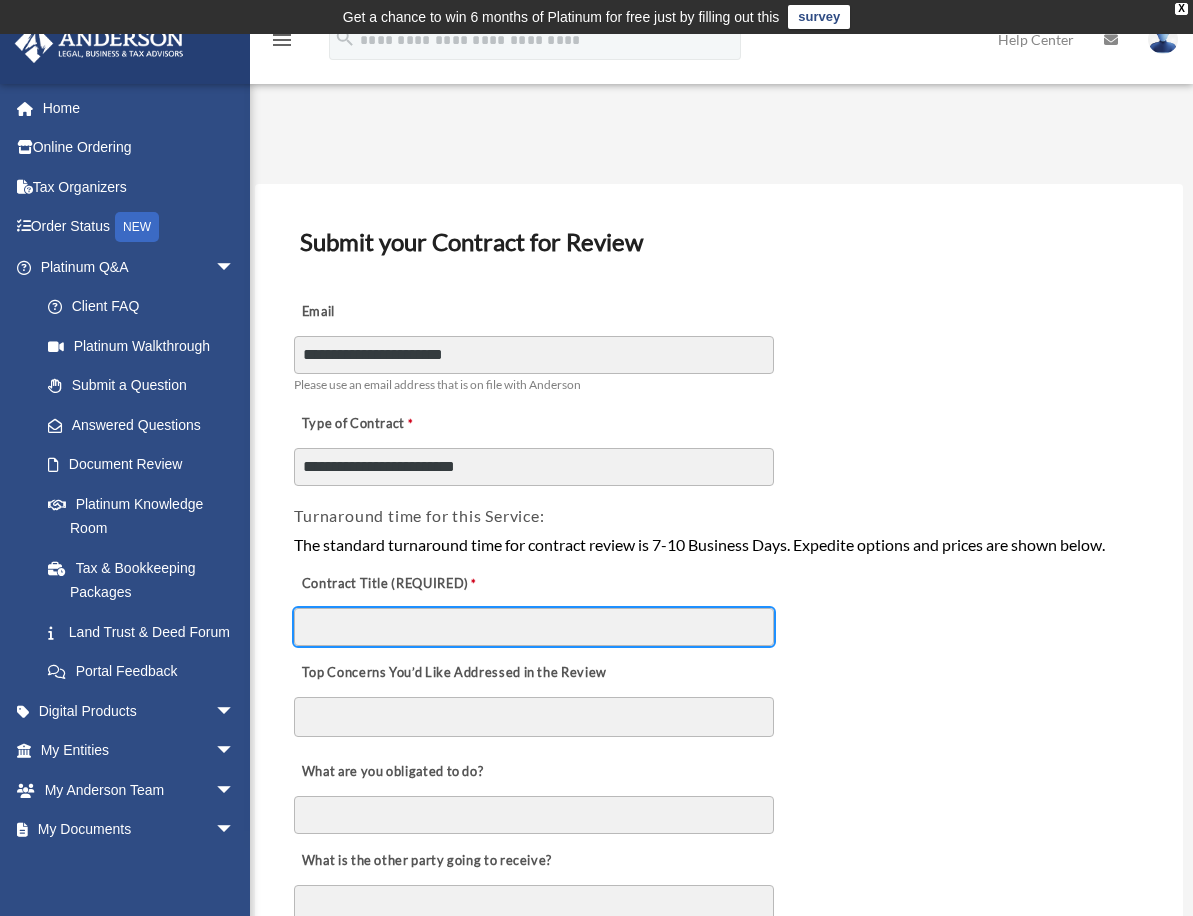 click on "Contract Title (REQUIRED)" at bounding box center [534, 627] 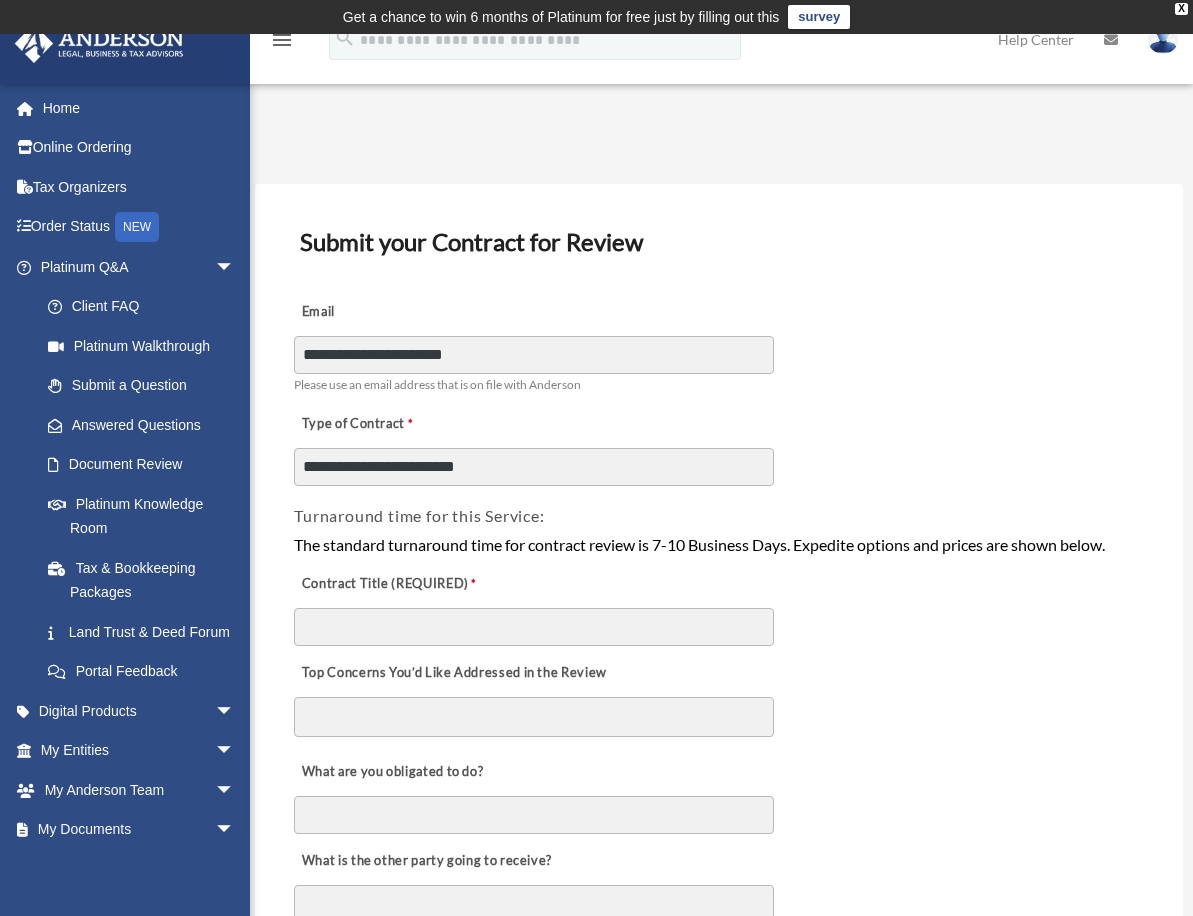 click on "Contract Title (REQUIRED)" at bounding box center (719, 603) 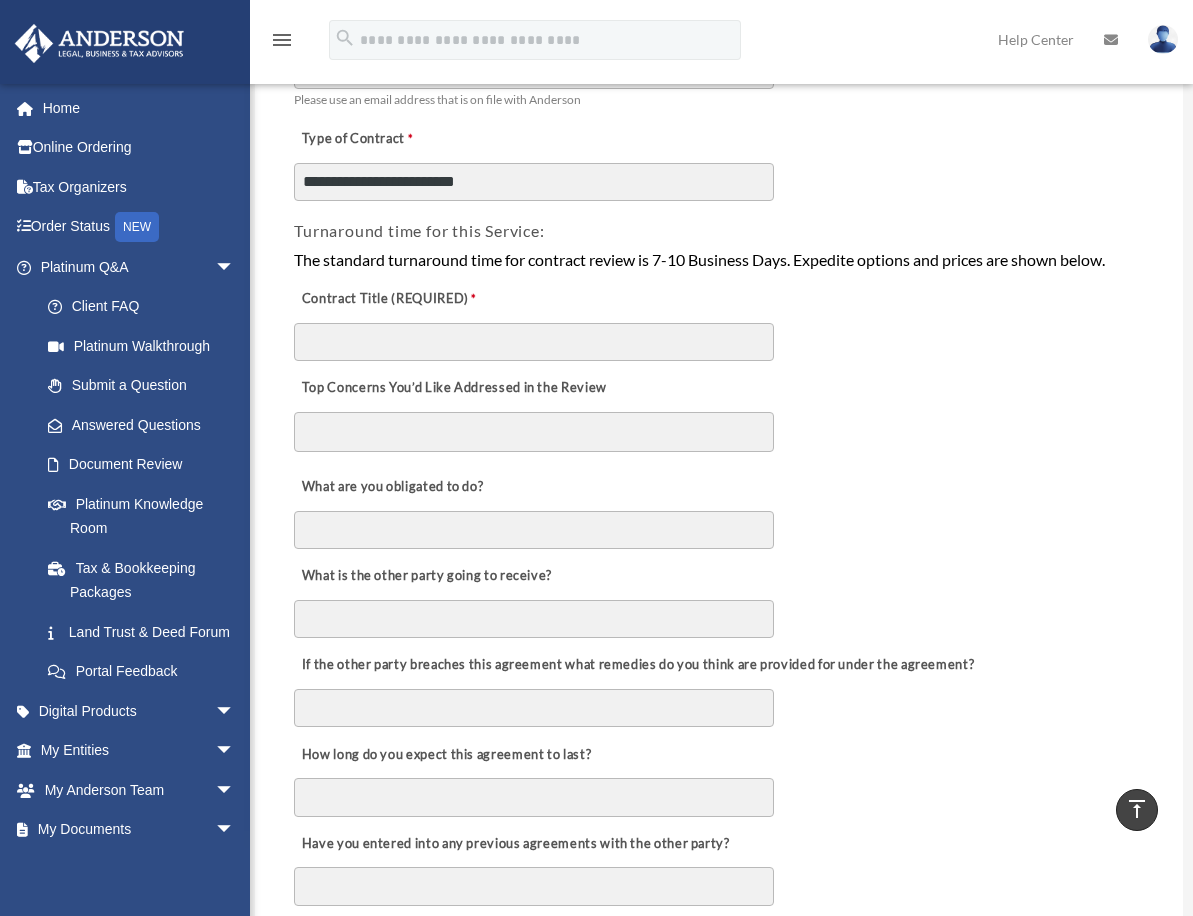 scroll, scrollTop: 0, scrollLeft: 0, axis: both 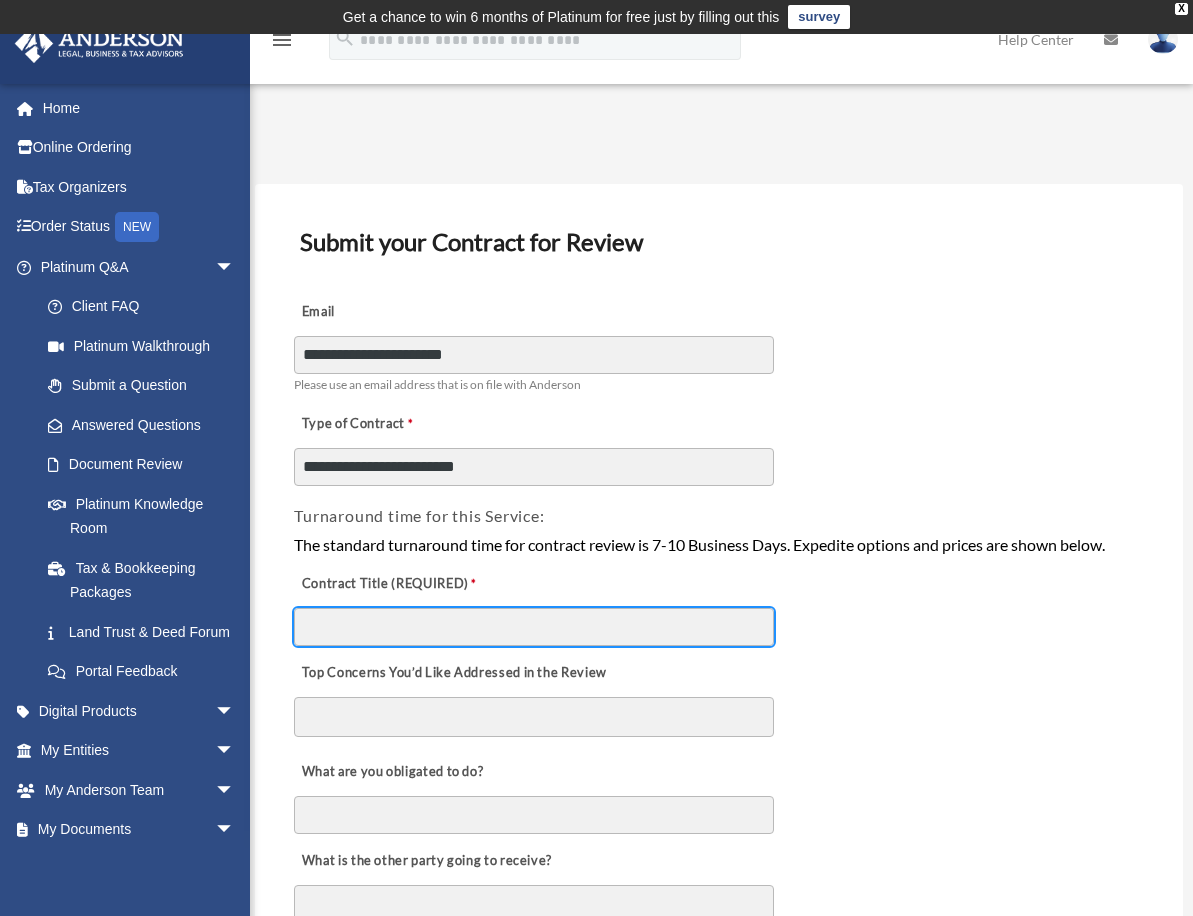 click on "Contract Title (REQUIRED)" at bounding box center (534, 627) 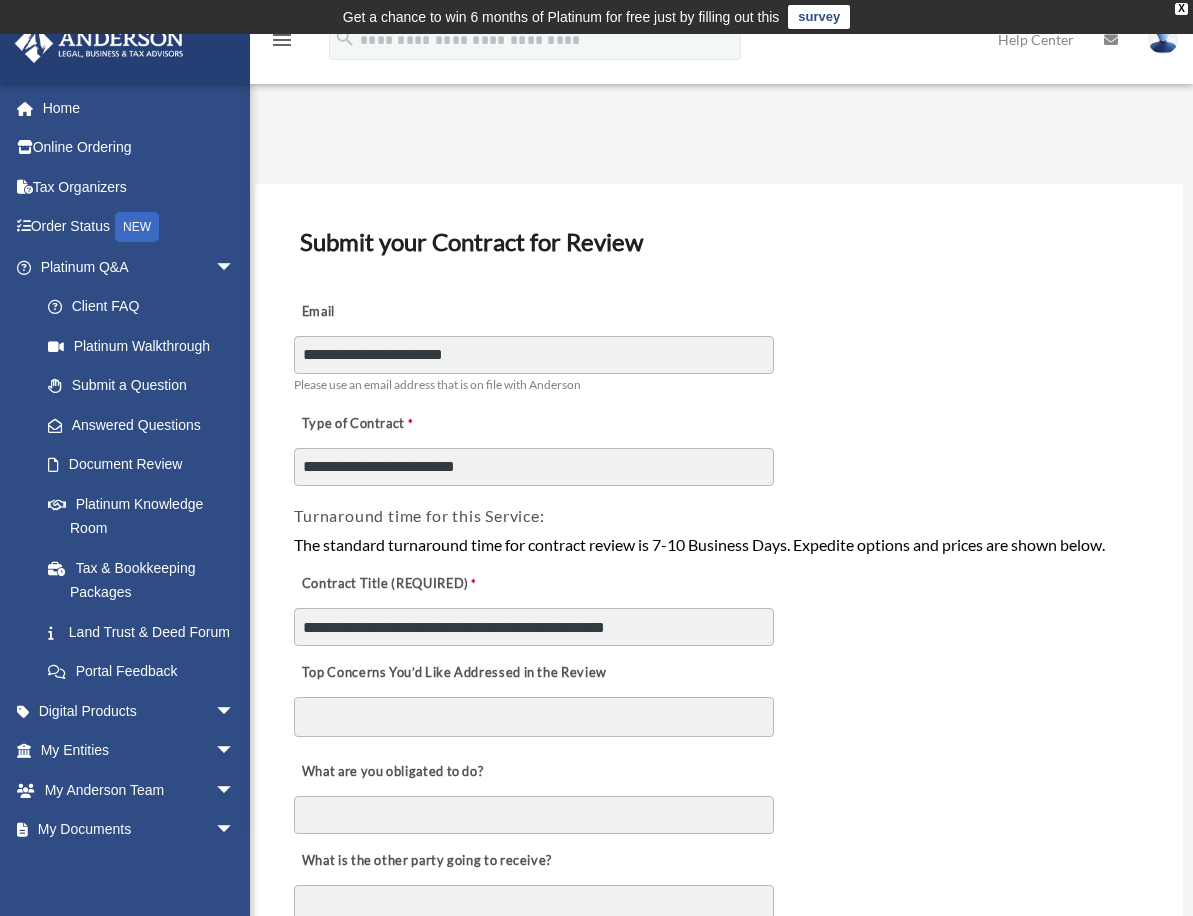 click on "Top Concerns You’d Like Addressed in the Review" at bounding box center (534, 717) 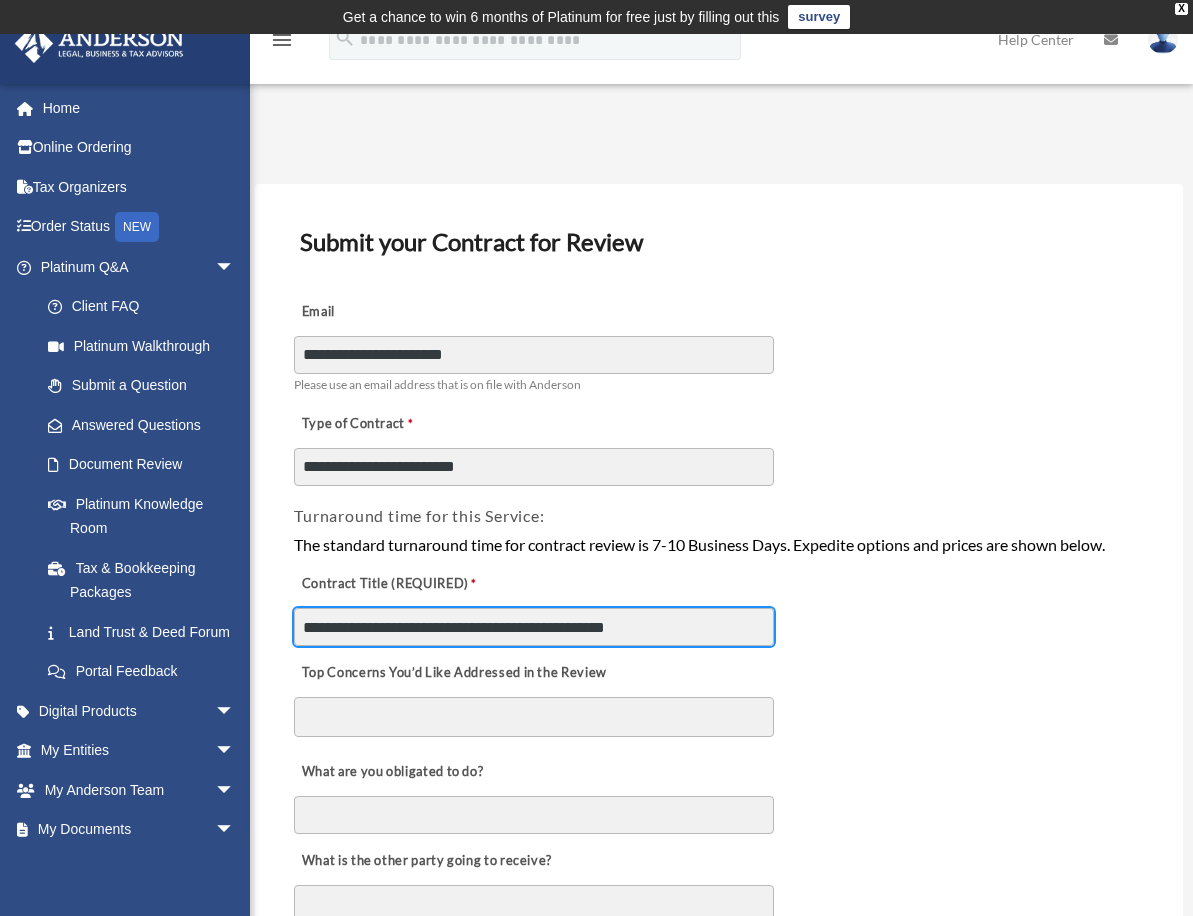 click on "**********" at bounding box center [534, 627] 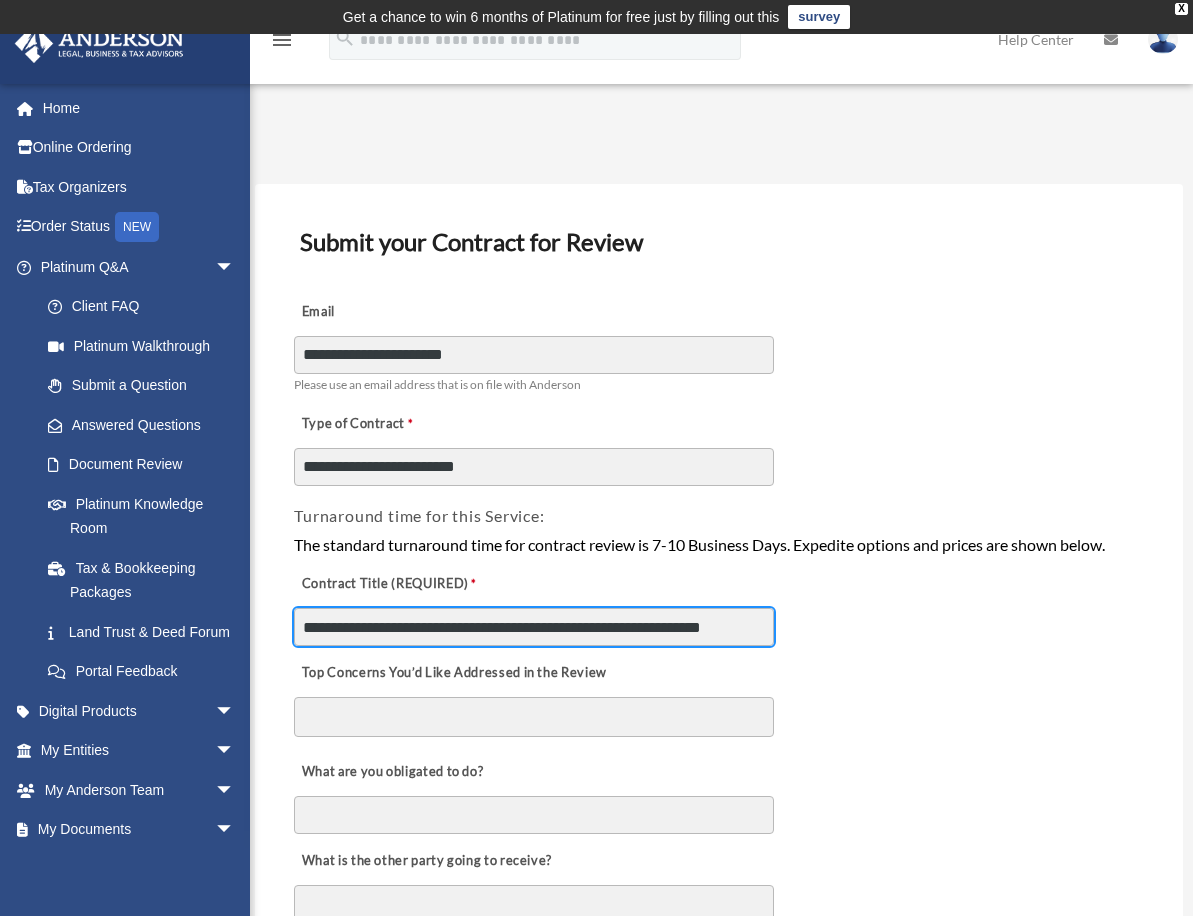 scroll, scrollTop: 0, scrollLeft: 43, axis: horizontal 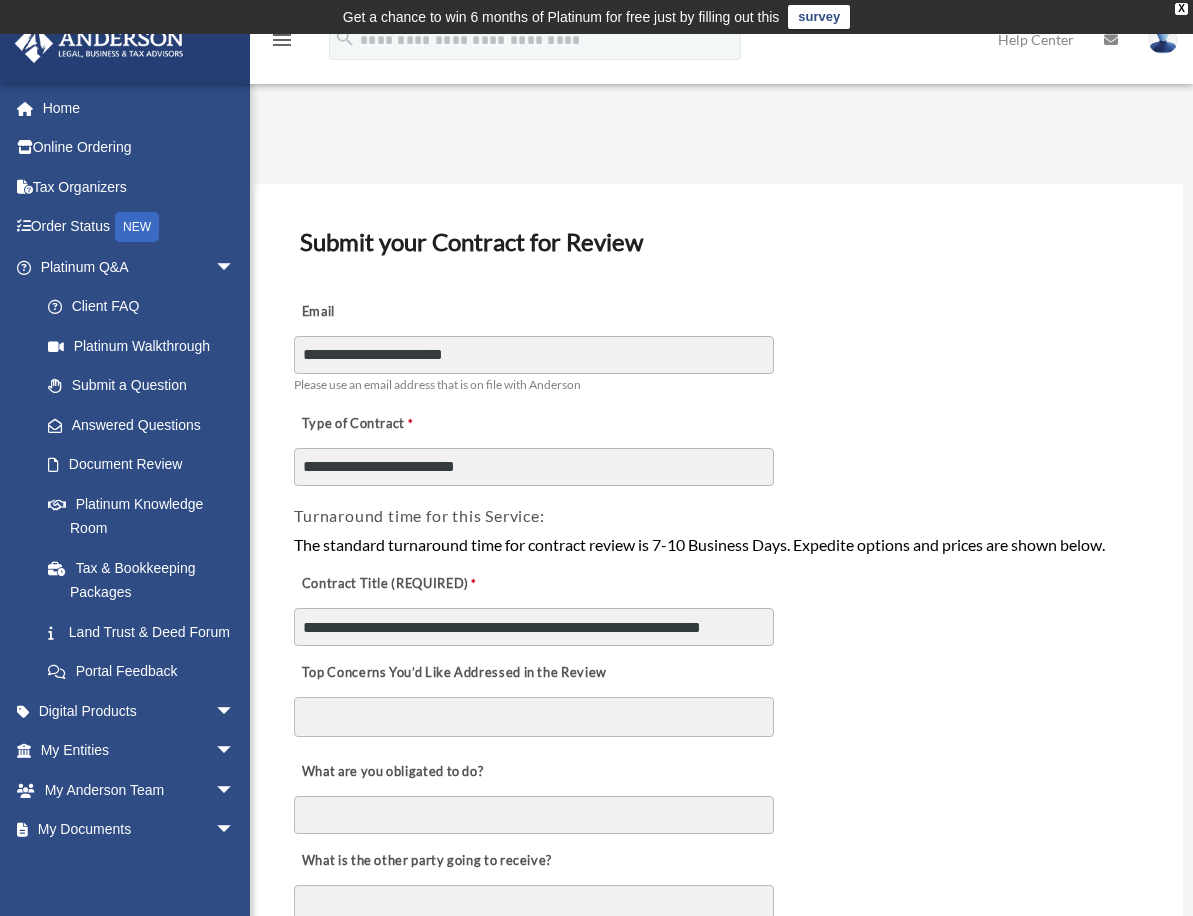 click on "Top Concerns You’d Like Addressed in the Review" at bounding box center (719, 697) 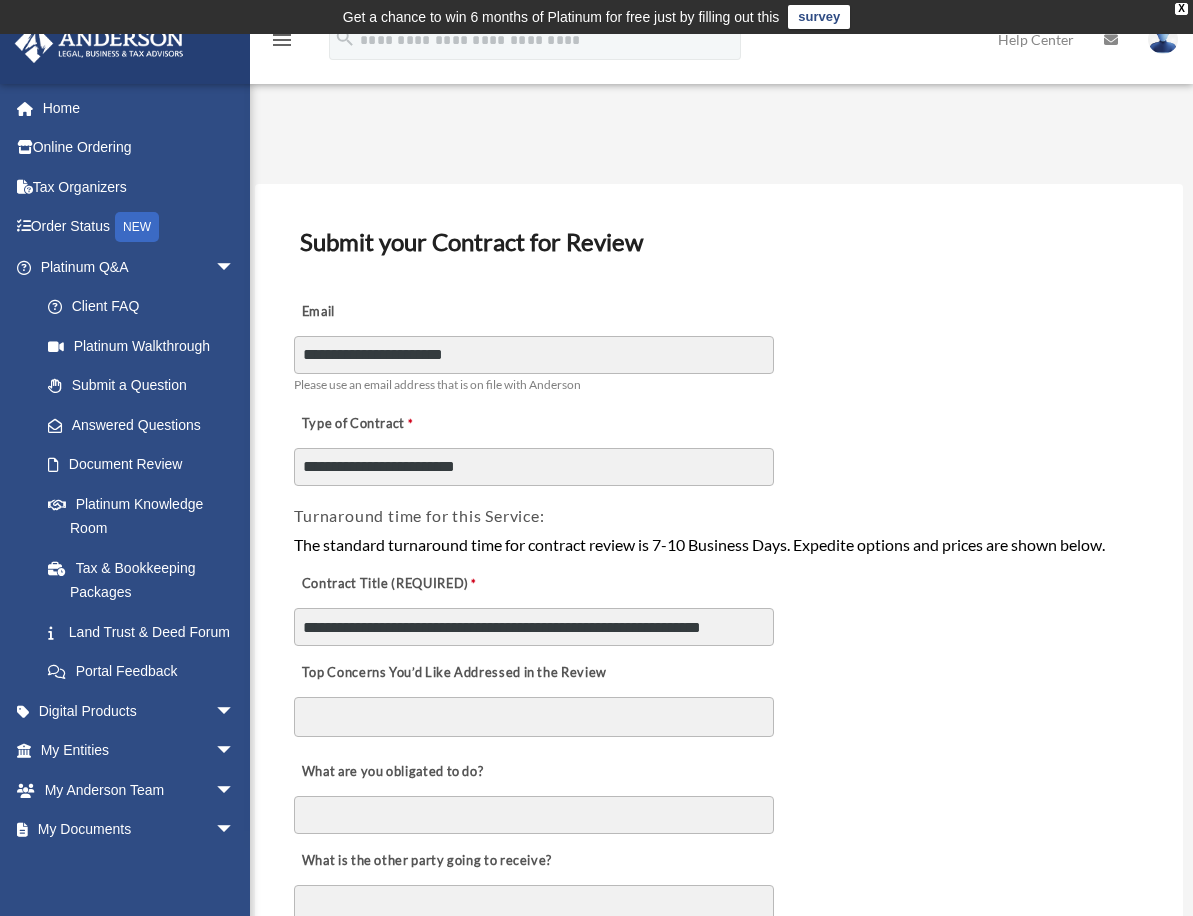 click on "Top Concerns You’d Like Addressed in the Review" at bounding box center (534, 717) 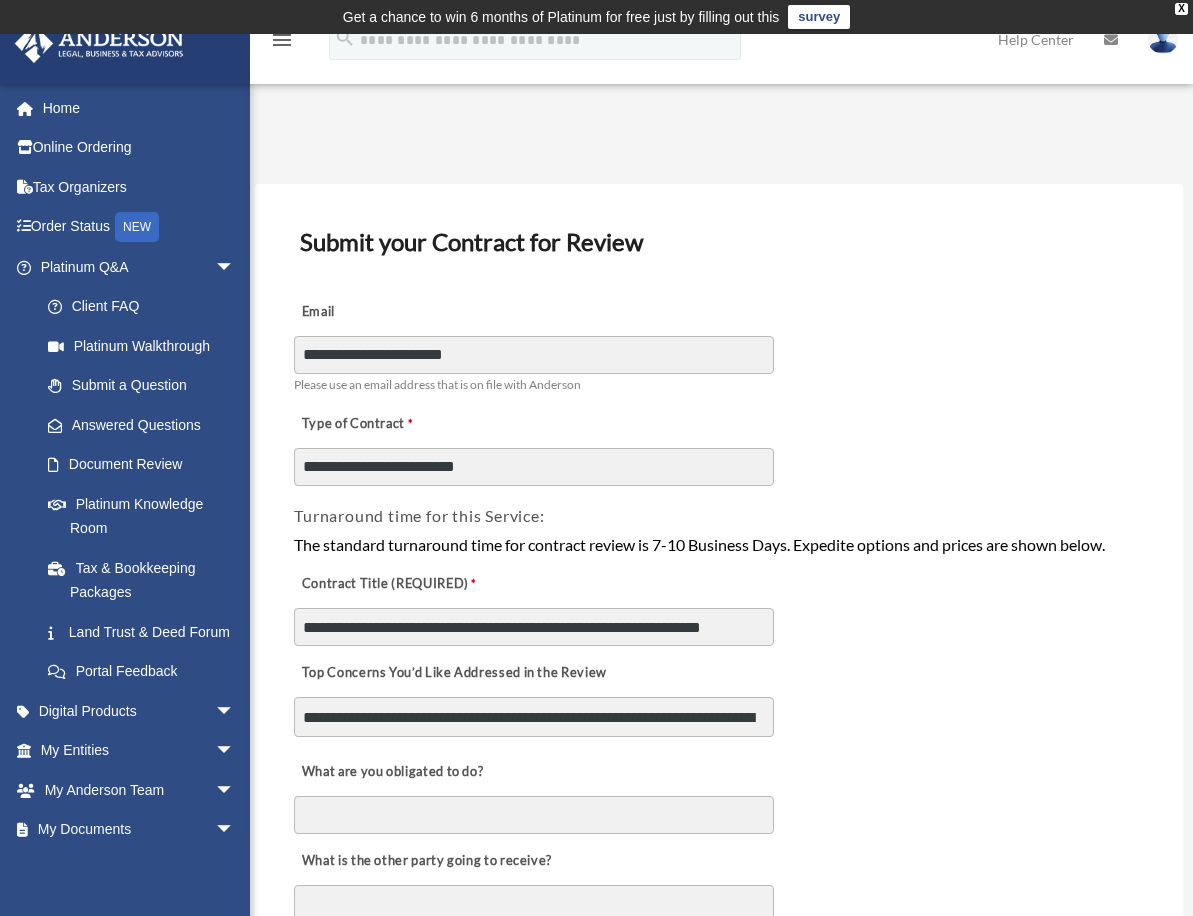 scroll, scrollTop: 280, scrollLeft: 0, axis: vertical 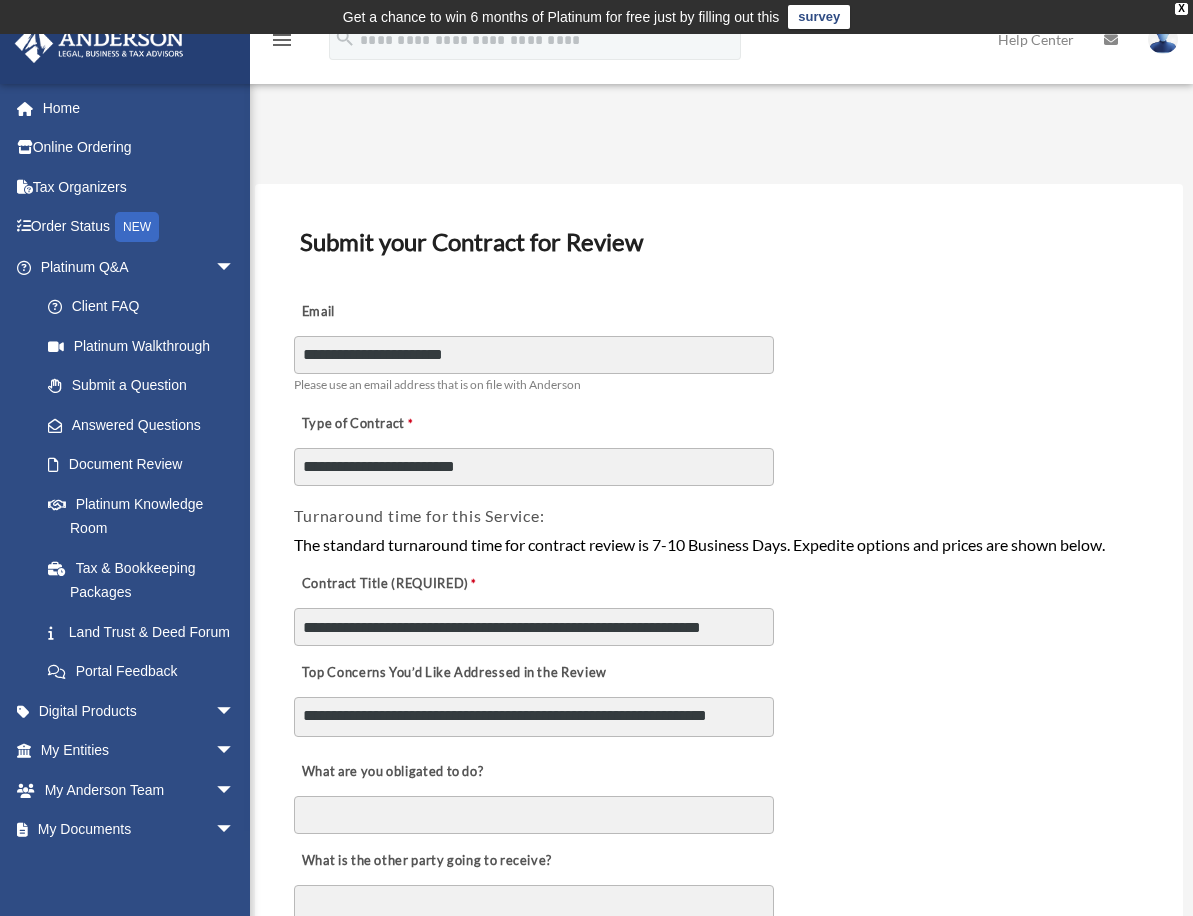 type on "**********" 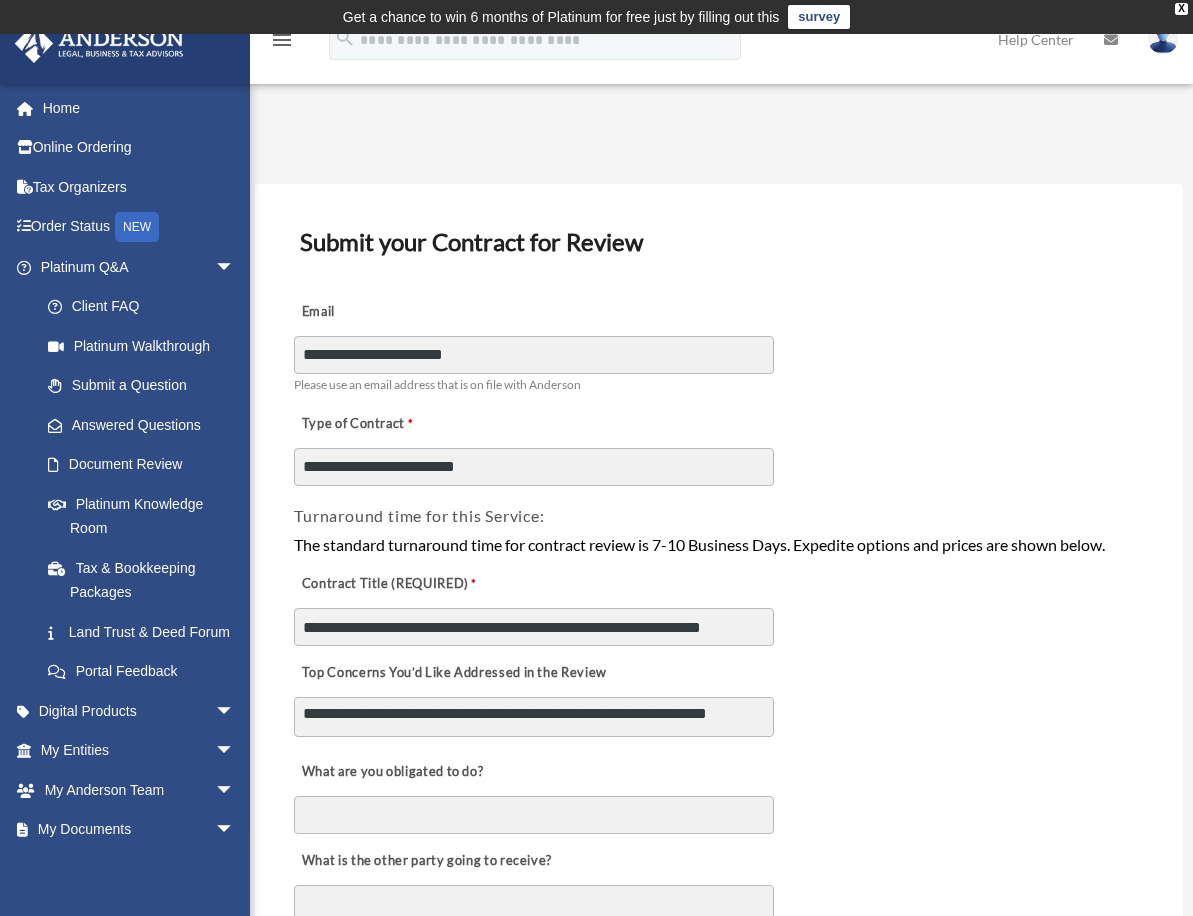 scroll, scrollTop: 326, scrollLeft: 0, axis: vertical 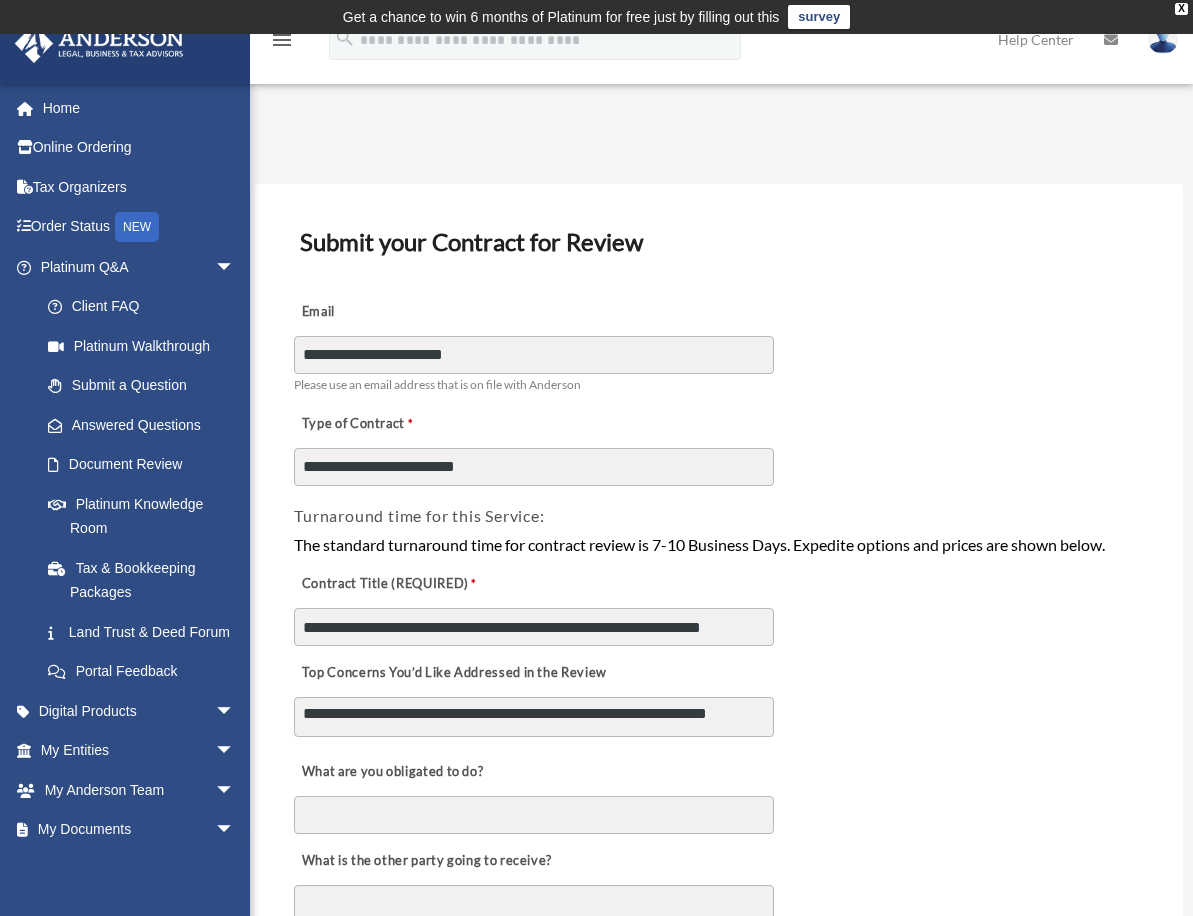 click on "What are you obligated to do?" at bounding box center [719, 791] 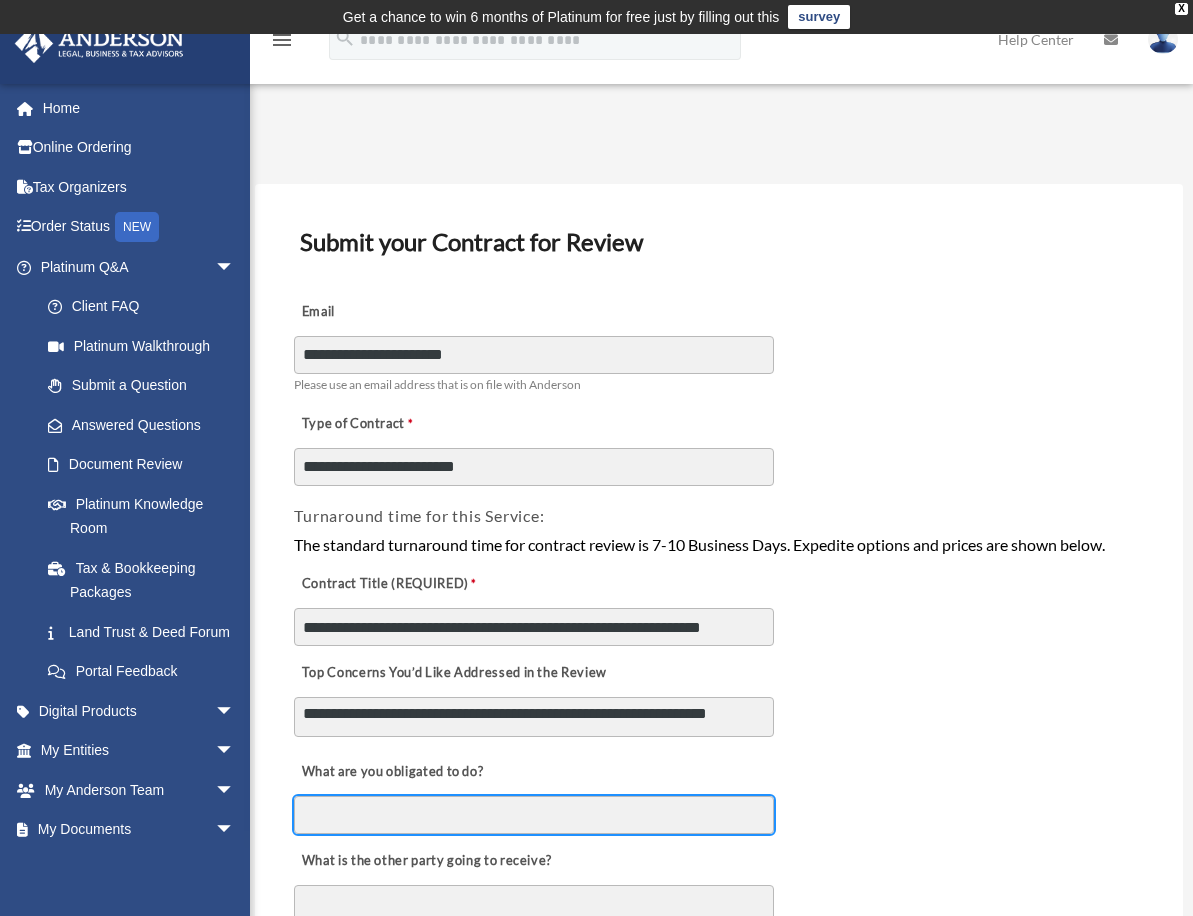 click on "What are you obligated to do?" at bounding box center (534, 815) 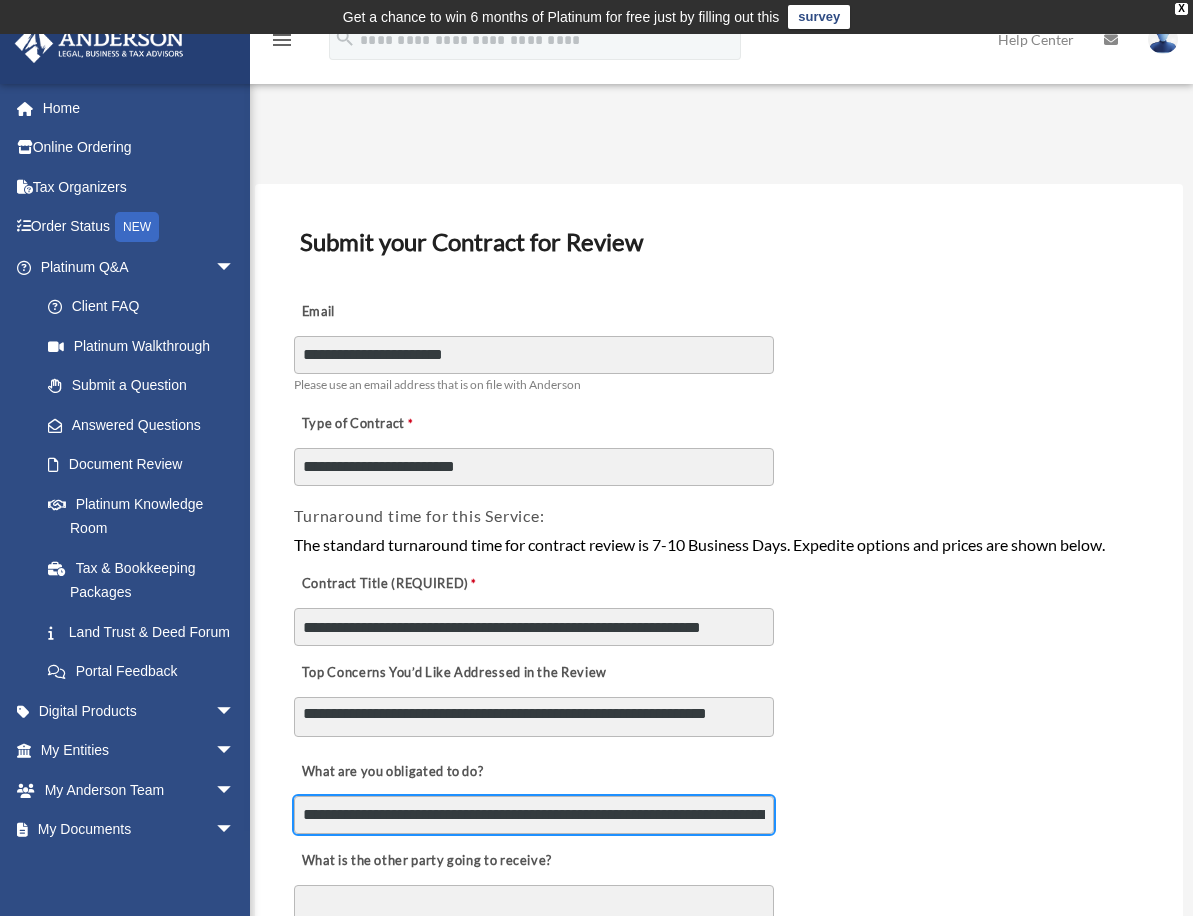 scroll, scrollTop: 0, scrollLeft: 541, axis: horizontal 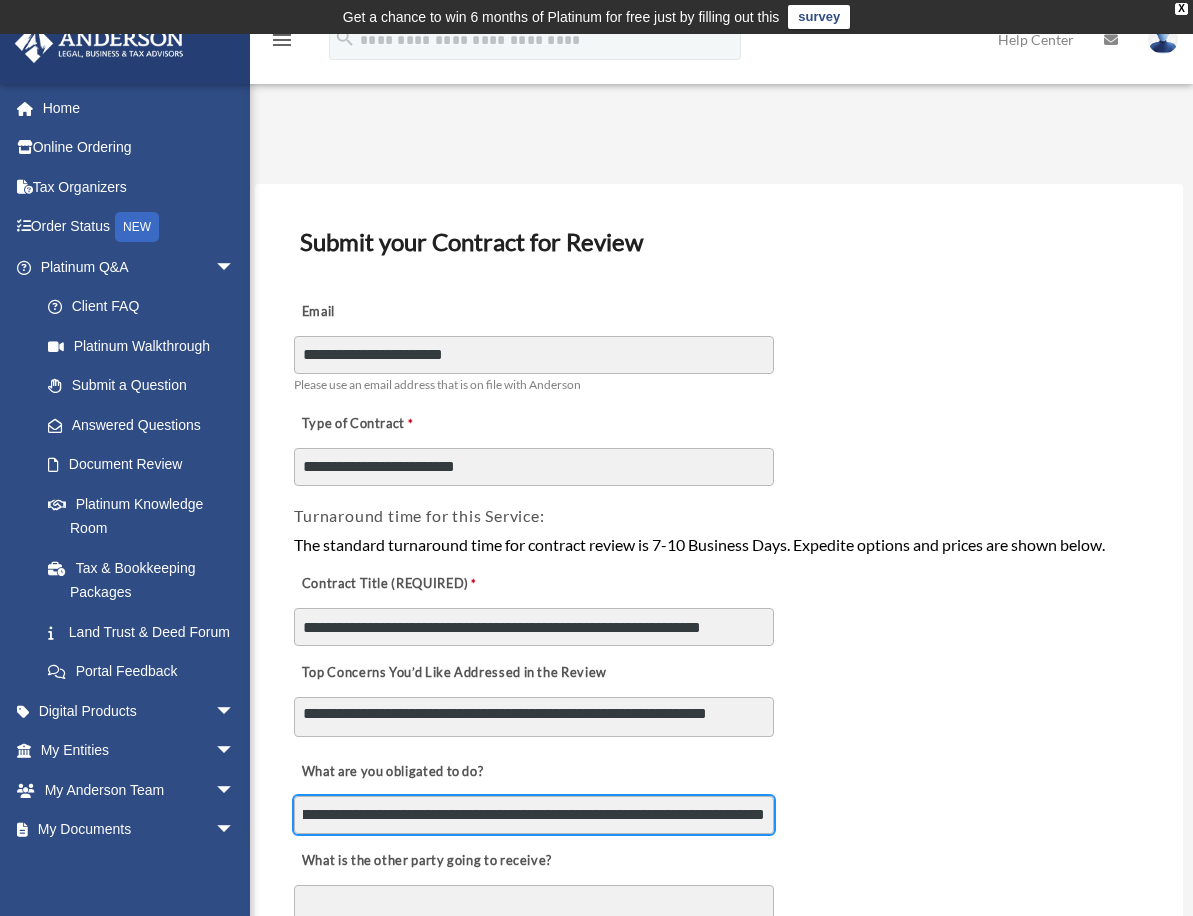 type on "**********" 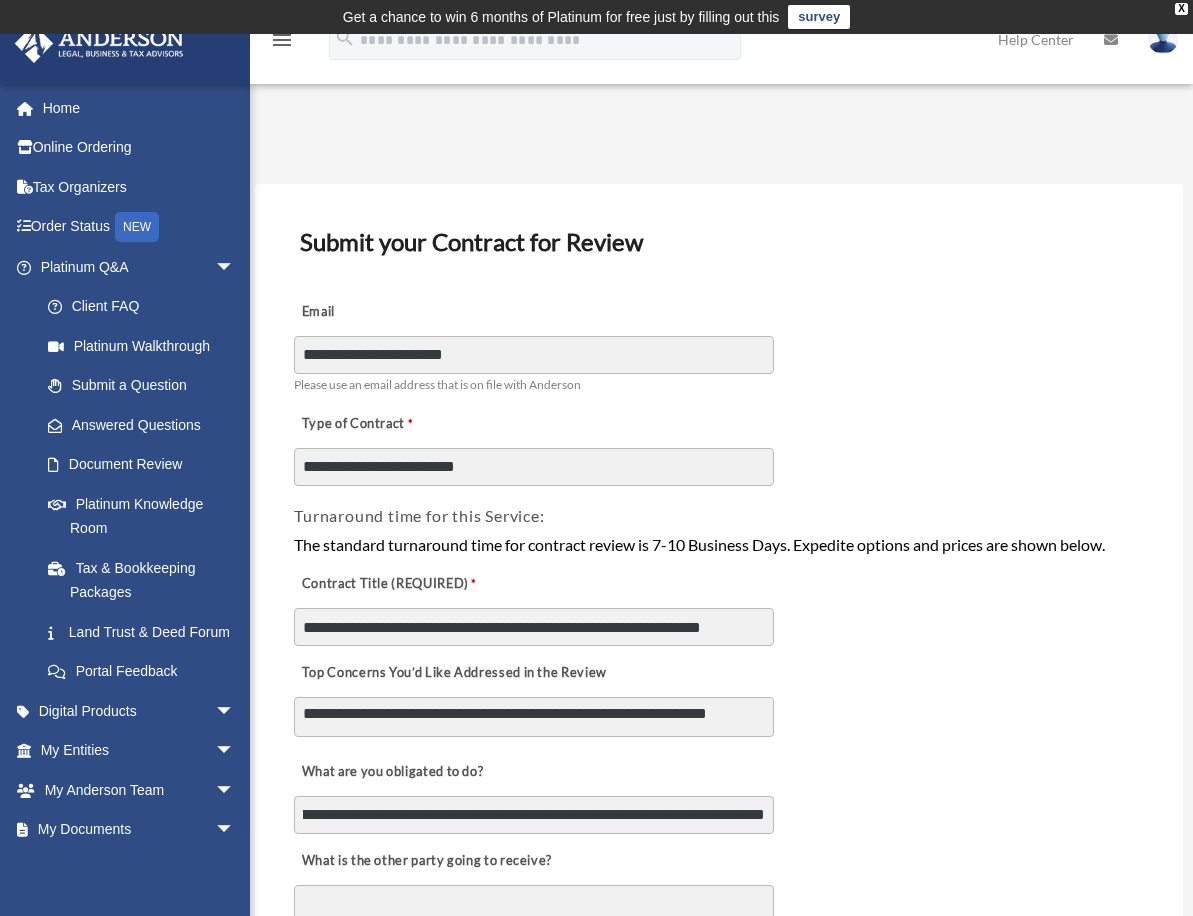 scroll, scrollTop: 0, scrollLeft: 0, axis: both 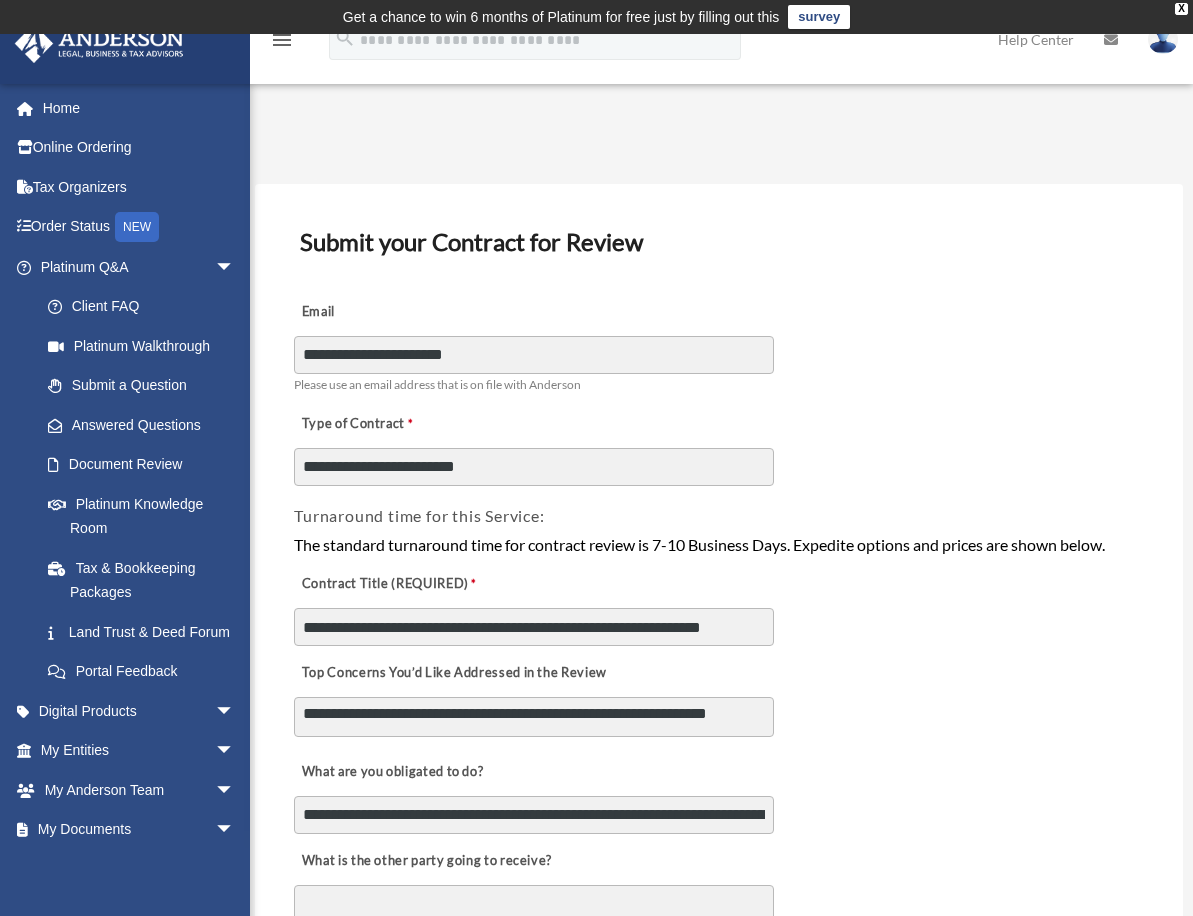 click on "**********" at bounding box center [719, 791] 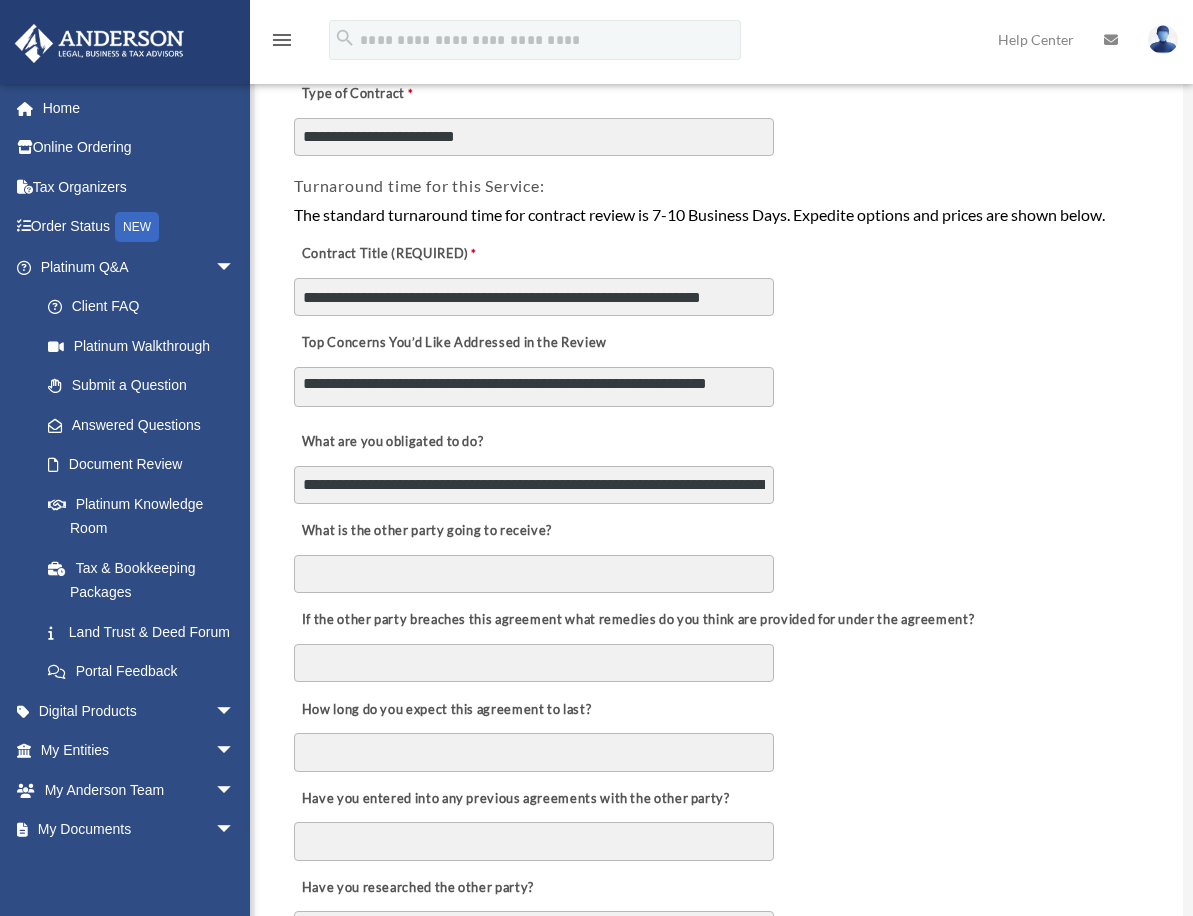 scroll, scrollTop: 333, scrollLeft: 0, axis: vertical 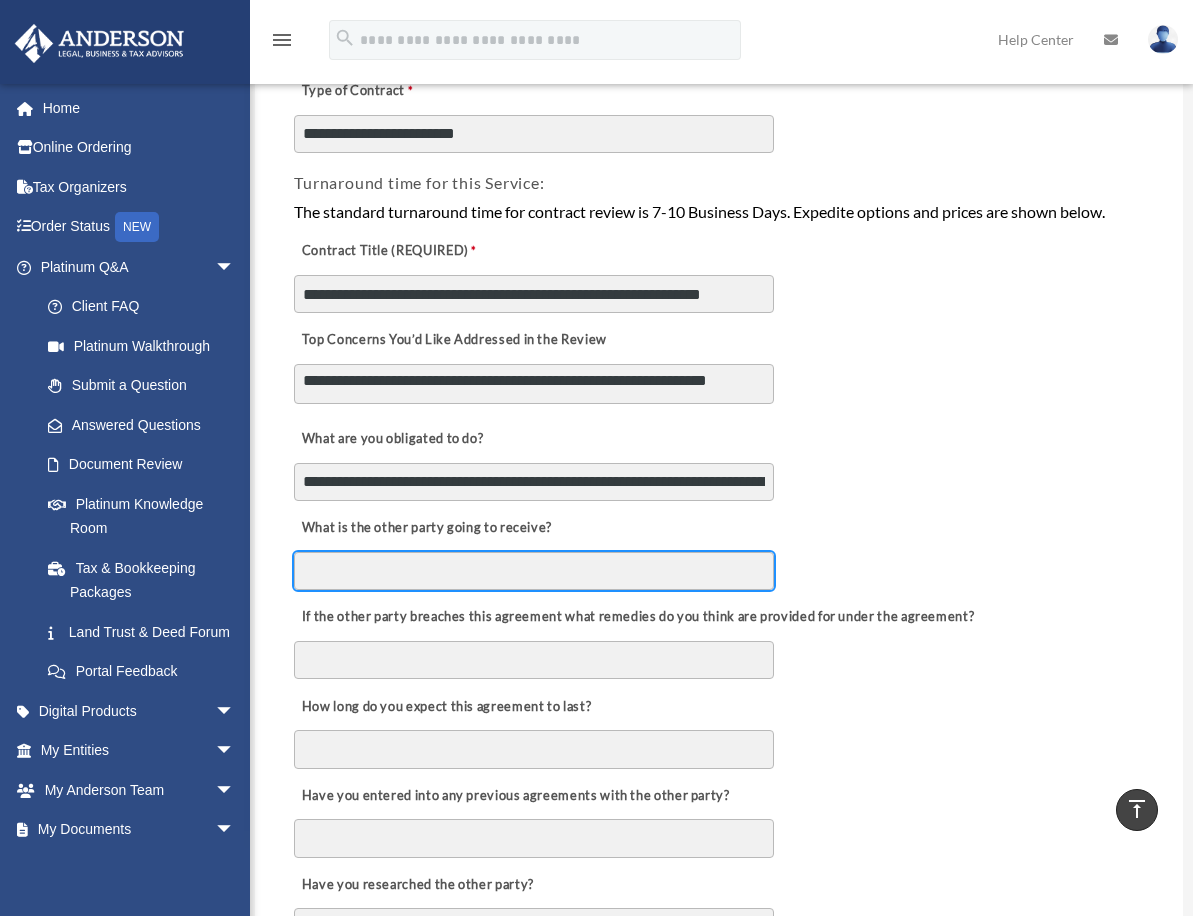 click on "What is the other party going to receive?" at bounding box center (534, 571) 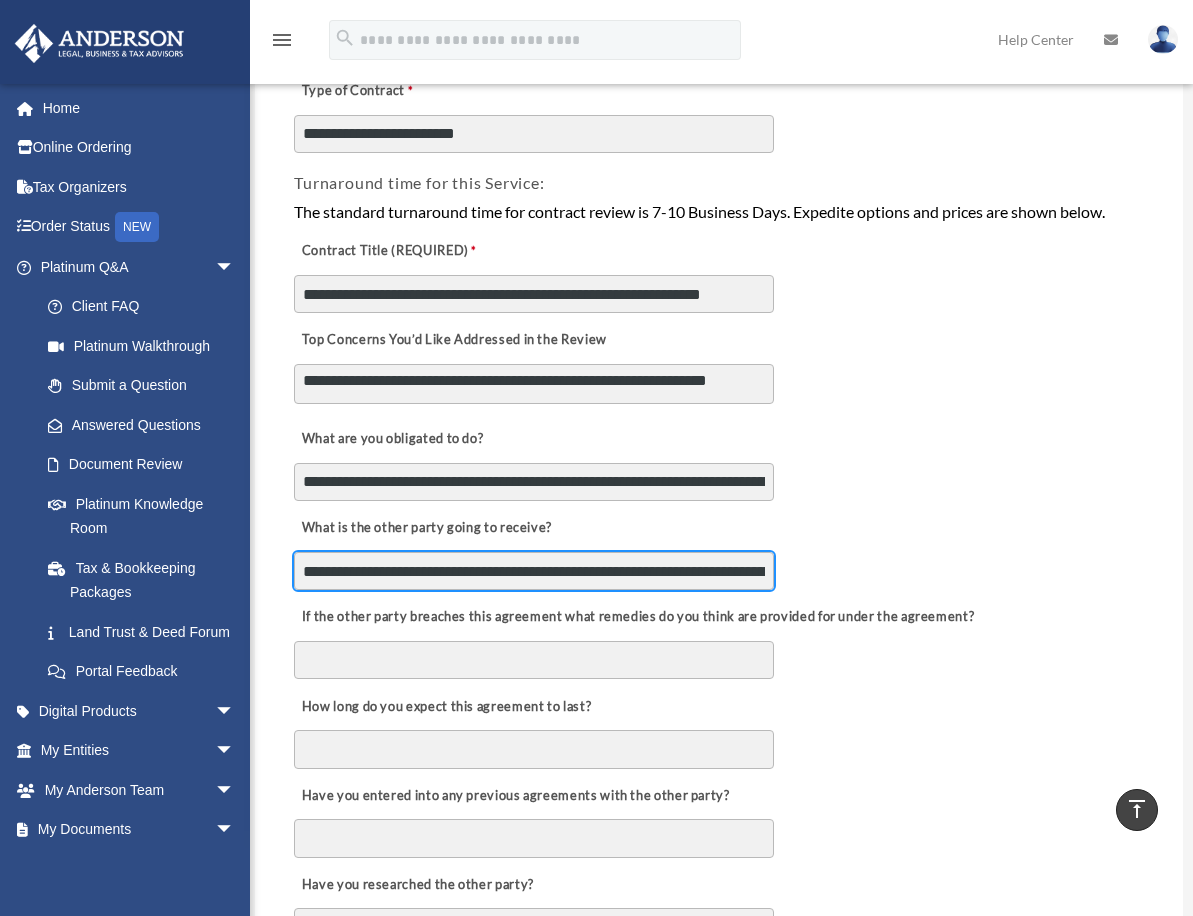 scroll, scrollTop: 0, scrollLeft: 374, axis: horizontal 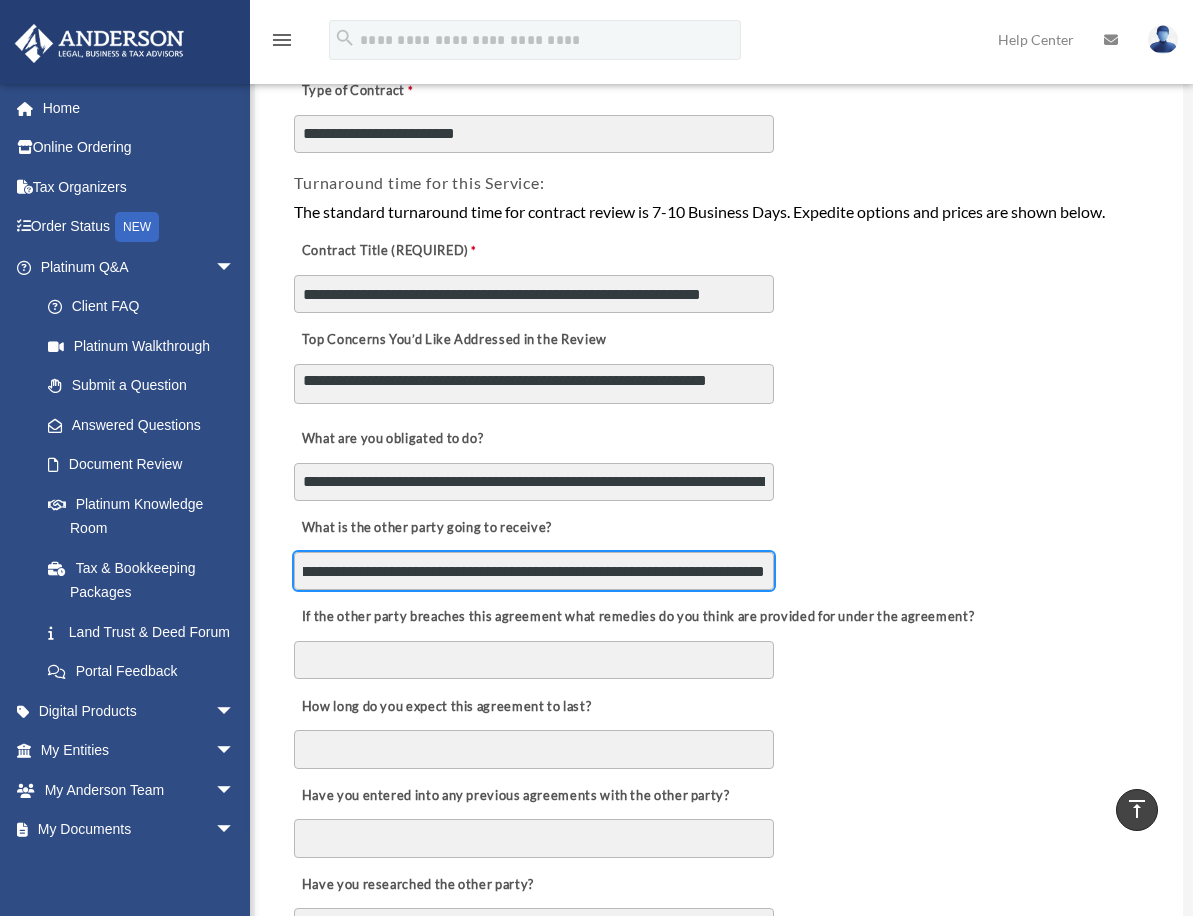type on "**********" 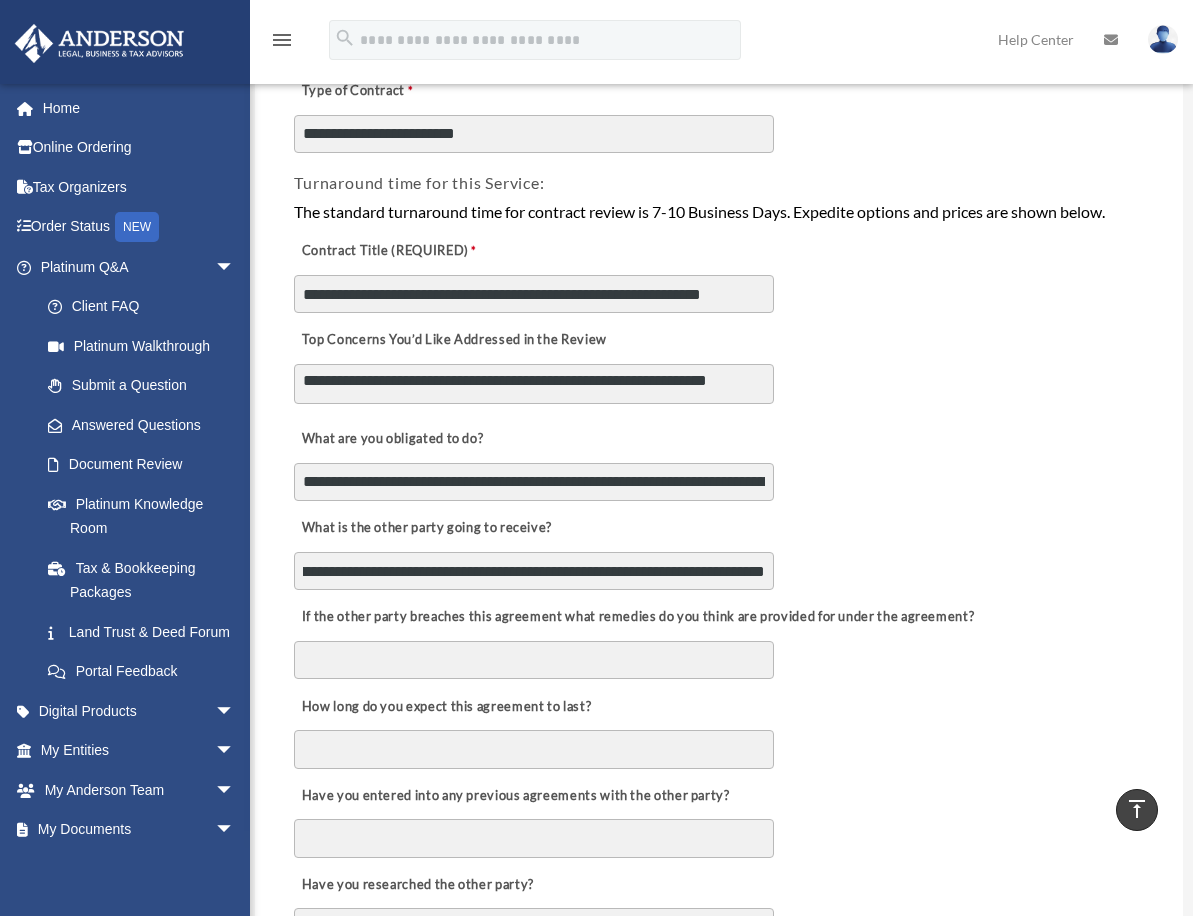 scroll, scrollTop: 0, scrollLeft: 0, axis: both 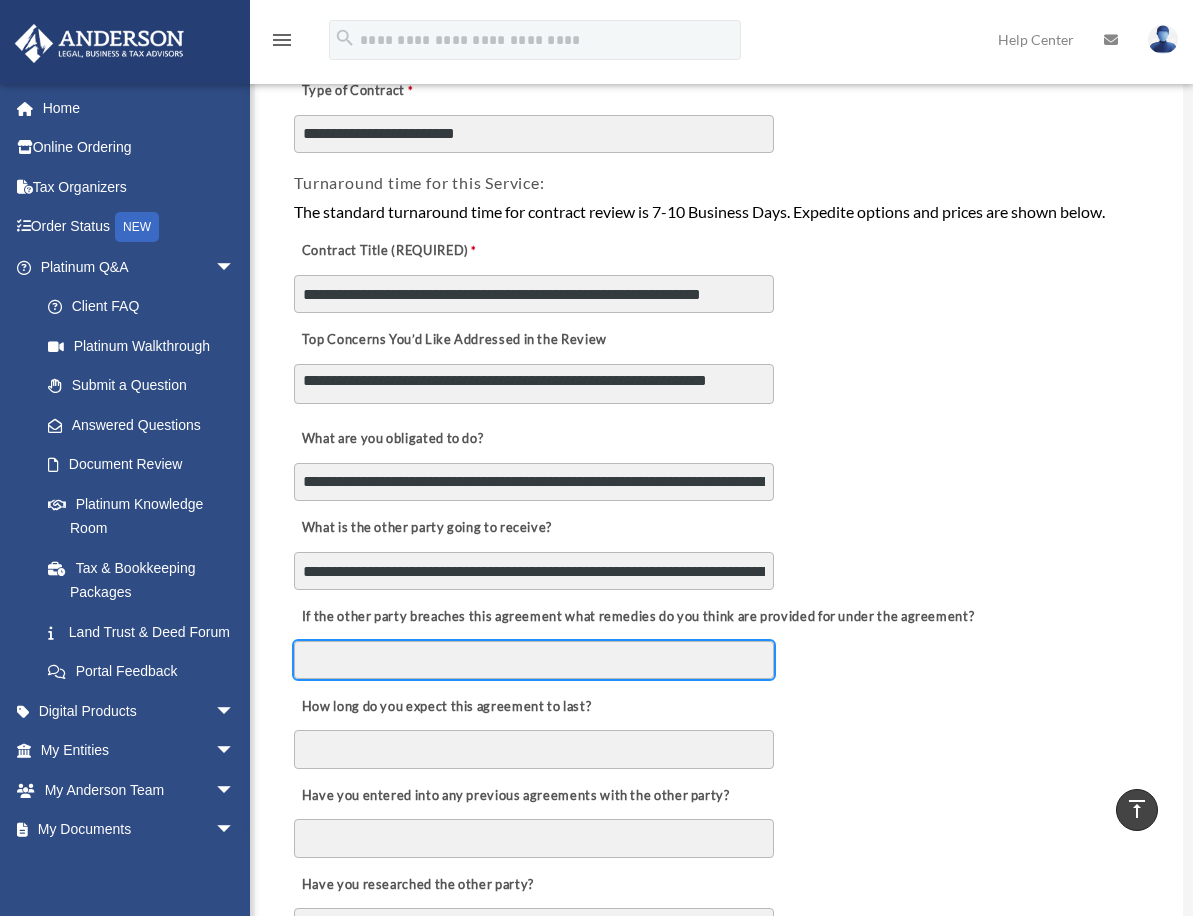 click on "If the other party breaches this agreement what remedies do you think are provided for under the agreement?" at bounding box center [534, 660] 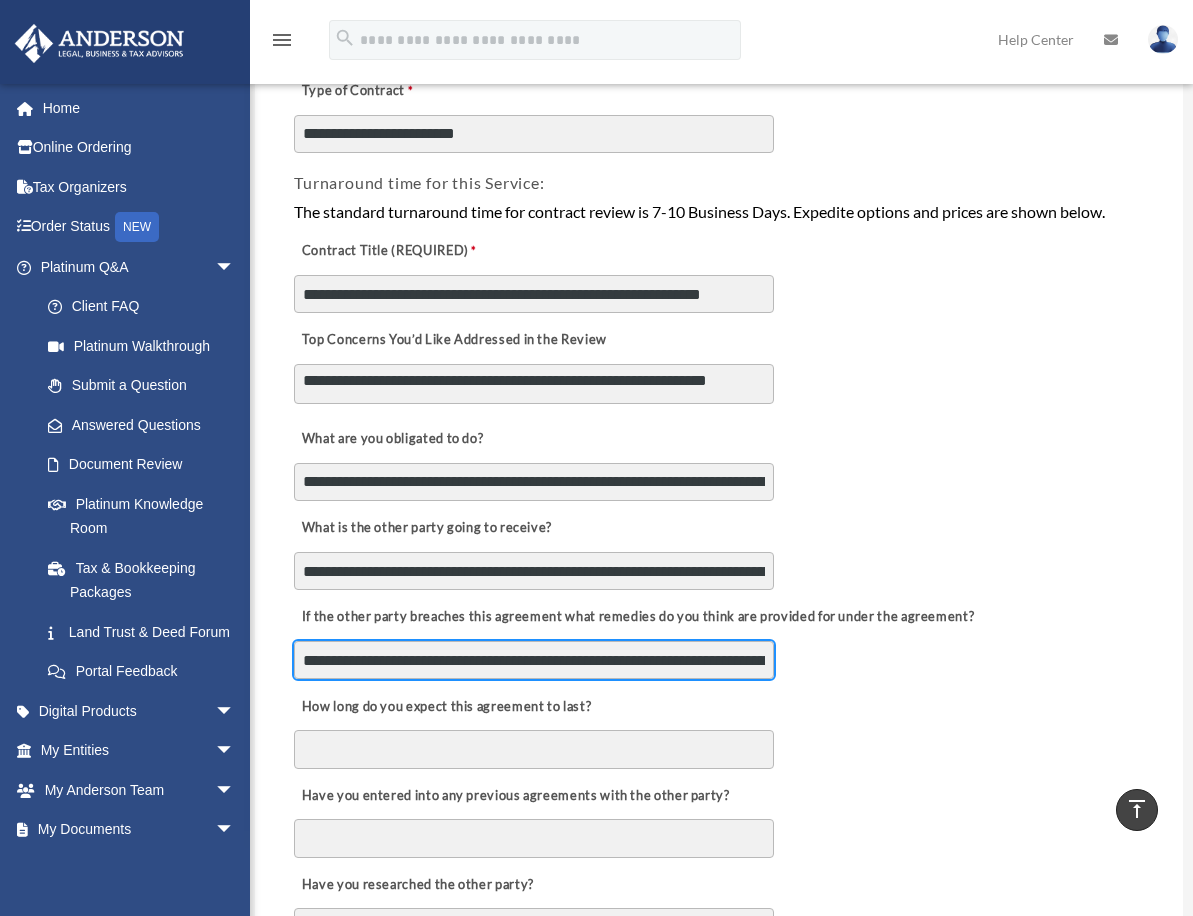 scroll, scrollTop: 0, scrollLeft: 372, axis: horizontal 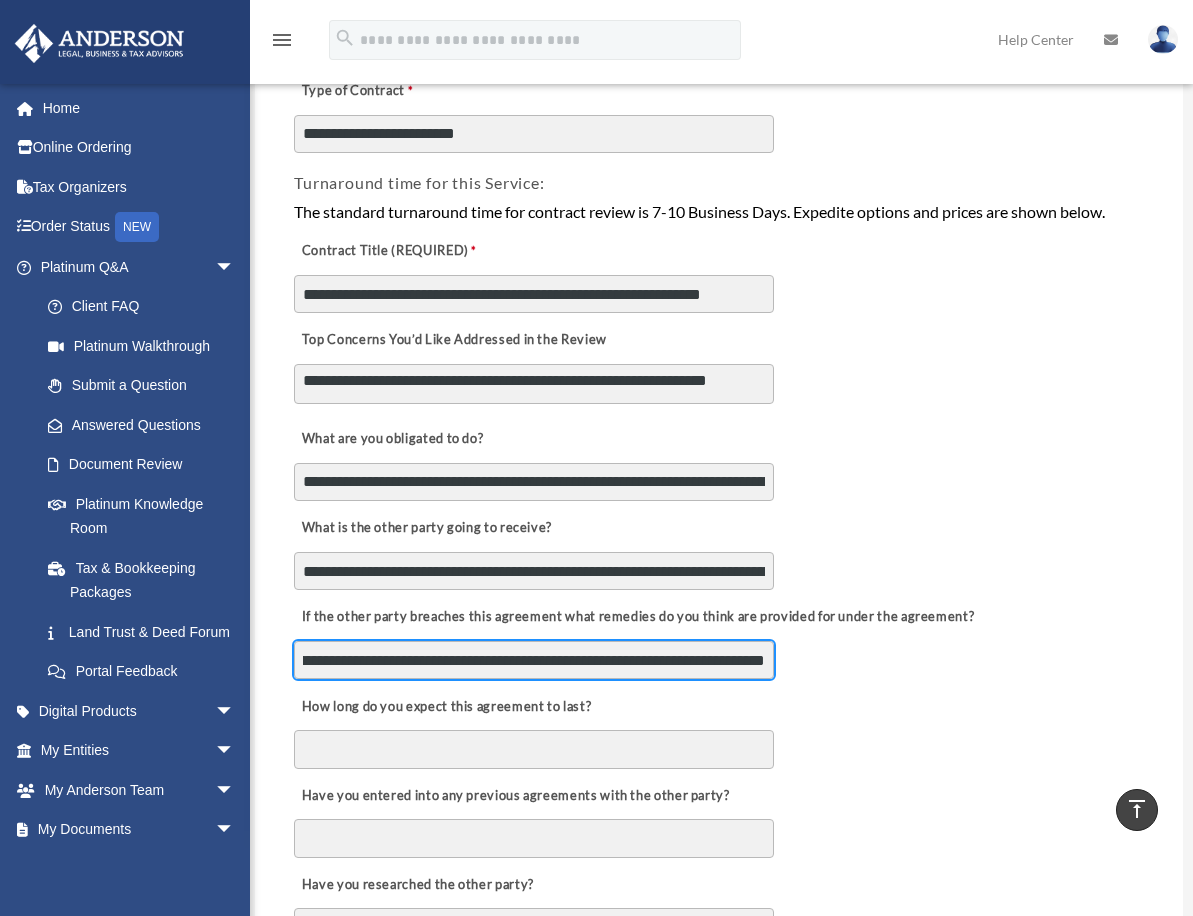 type on "**********" 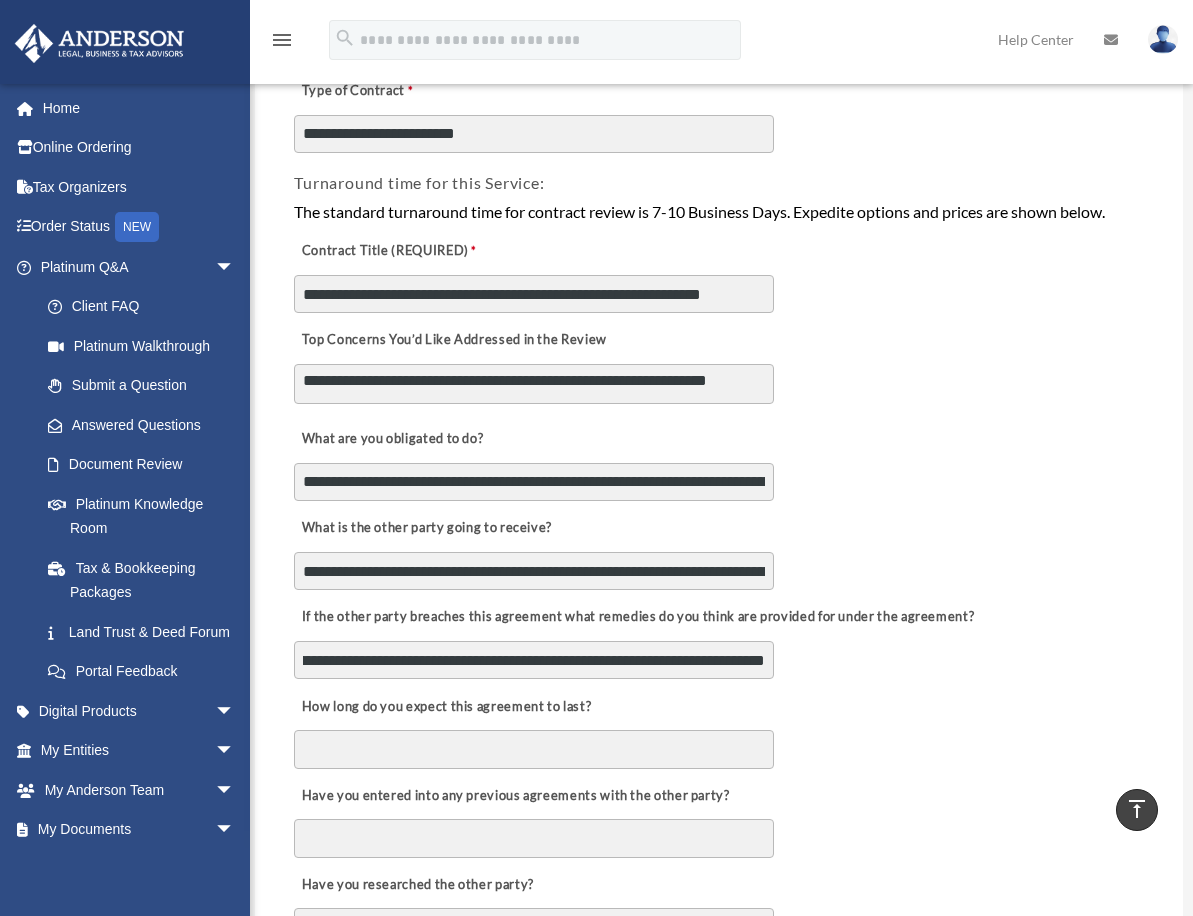 scroll, scrollTop: 0, scrollLeft: 0, axis: both 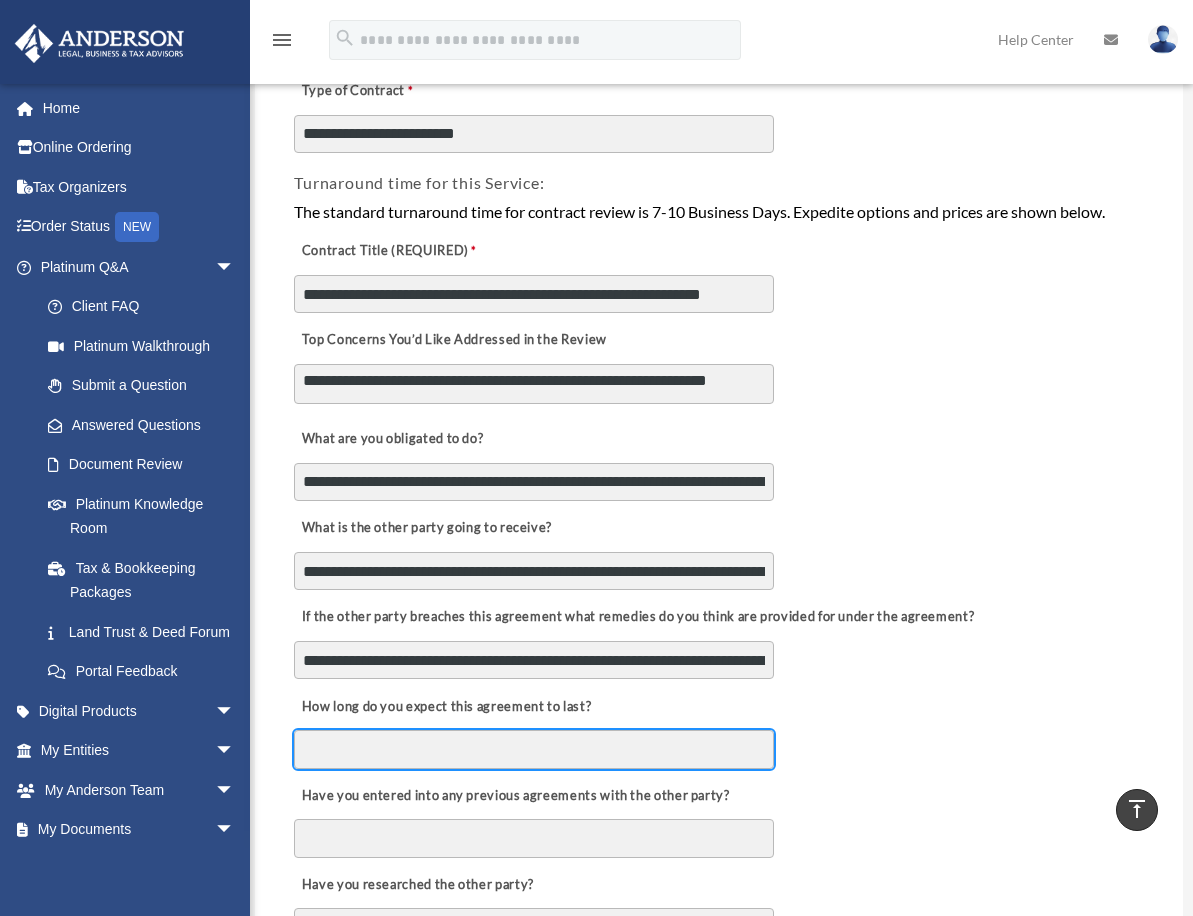 click on "How long do you expect this agreement to last?" at bounding box center (534, 749) 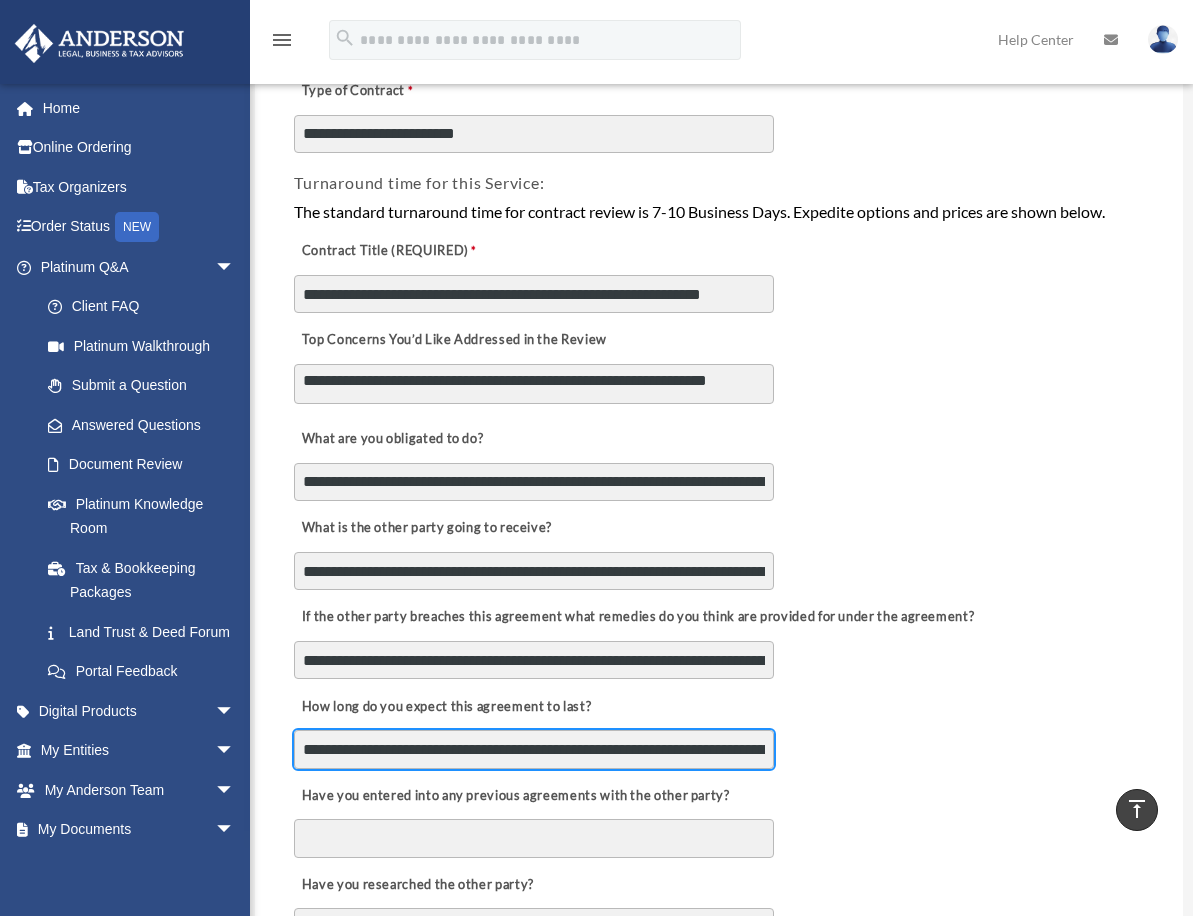 scroll, scrollTop: 0, scrollLeft: 383, axis: horizontal 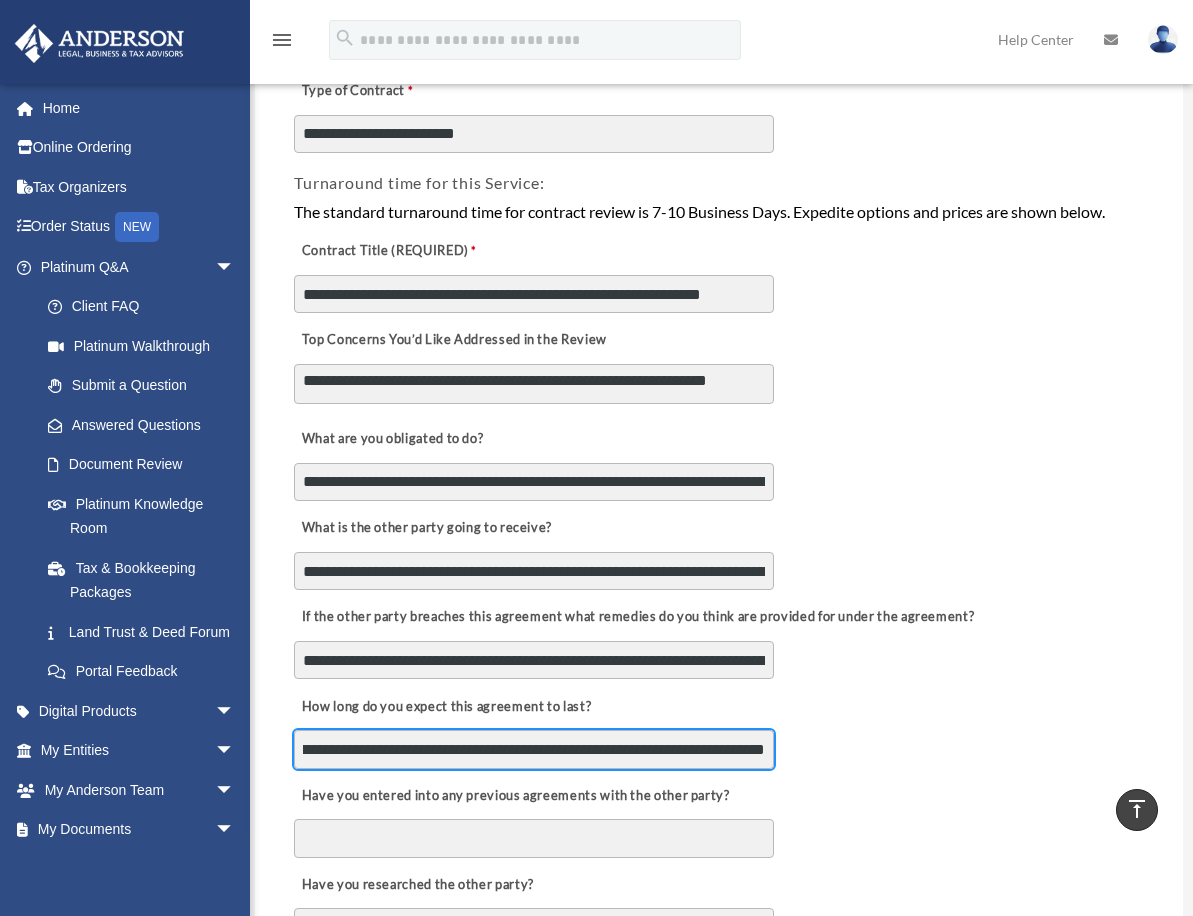 type on "**********" 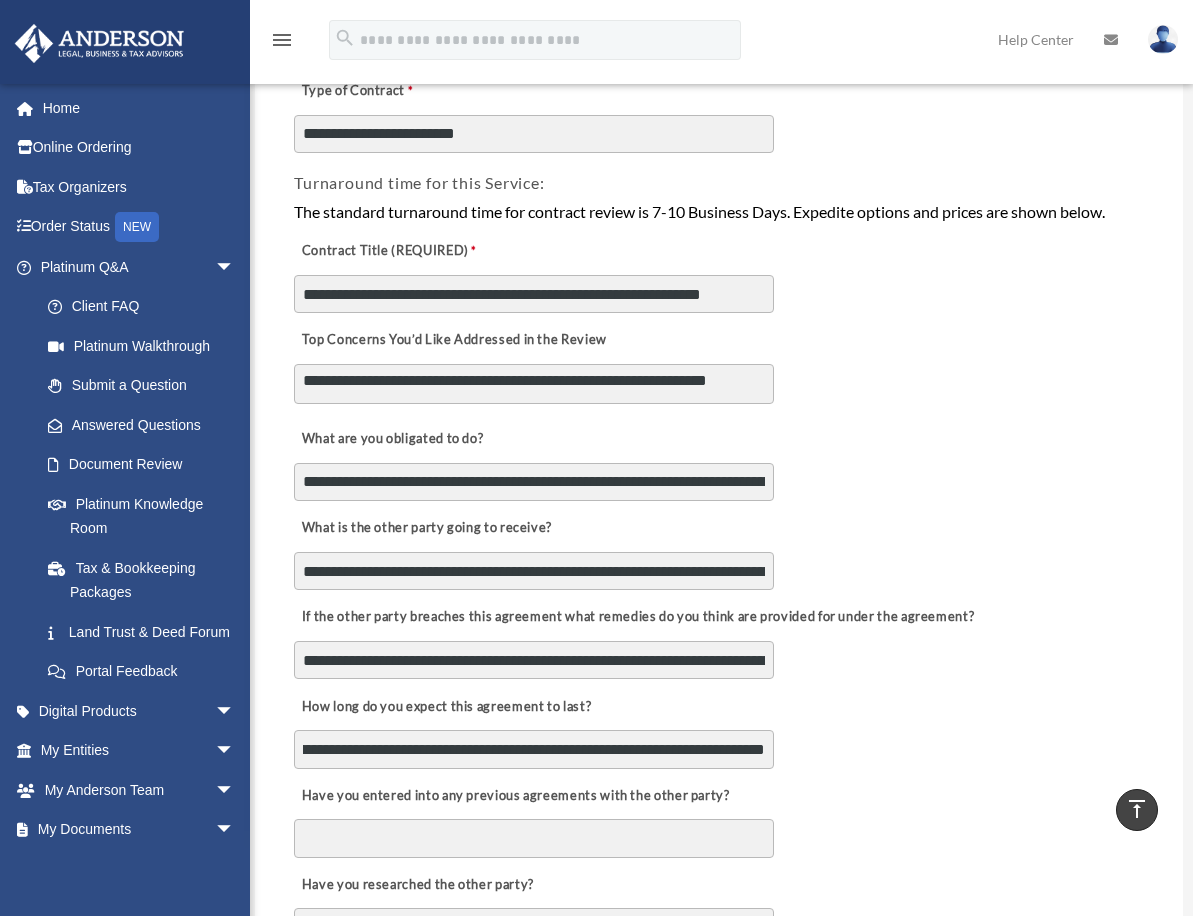 scroll, scrollTop: 0, scrollLeft: 0, axis: both 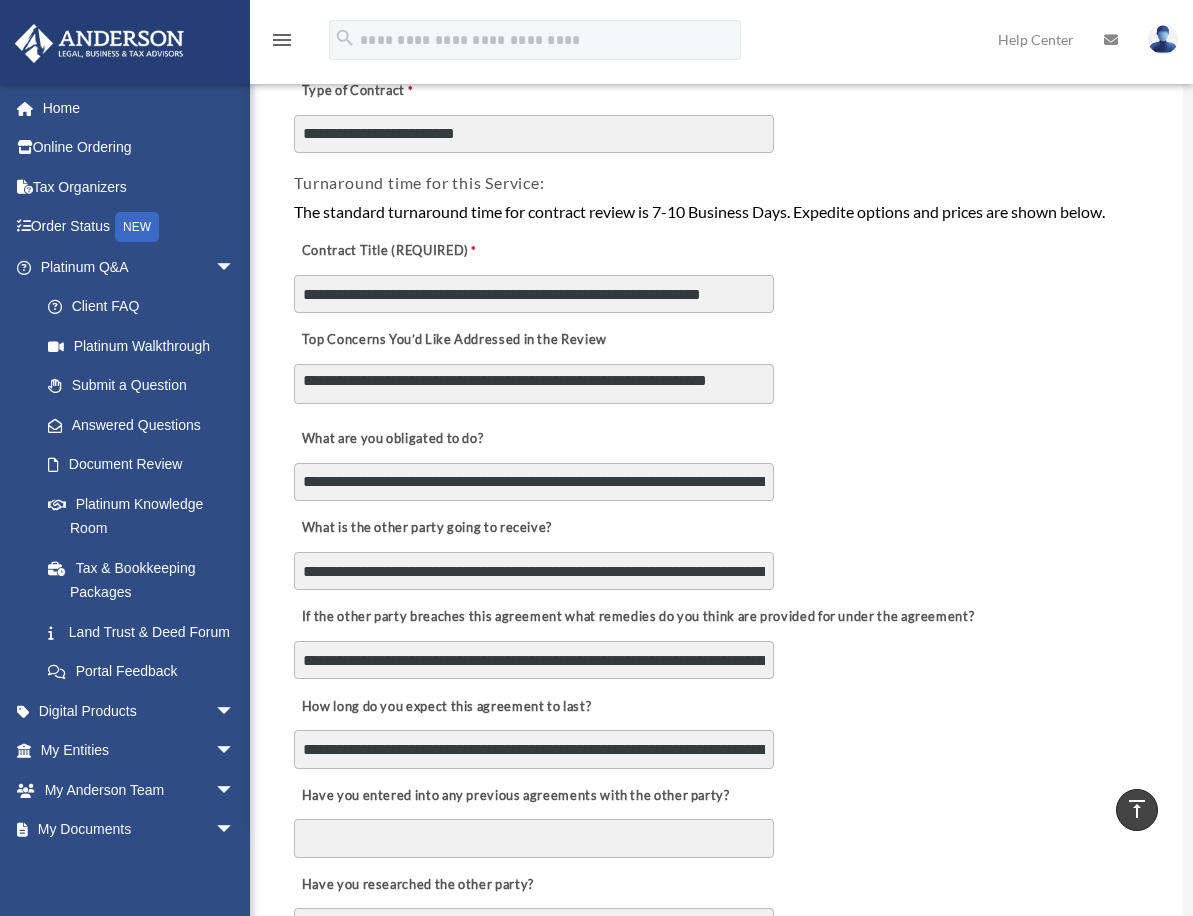 click on "**********" at bounding box center [719, 725] 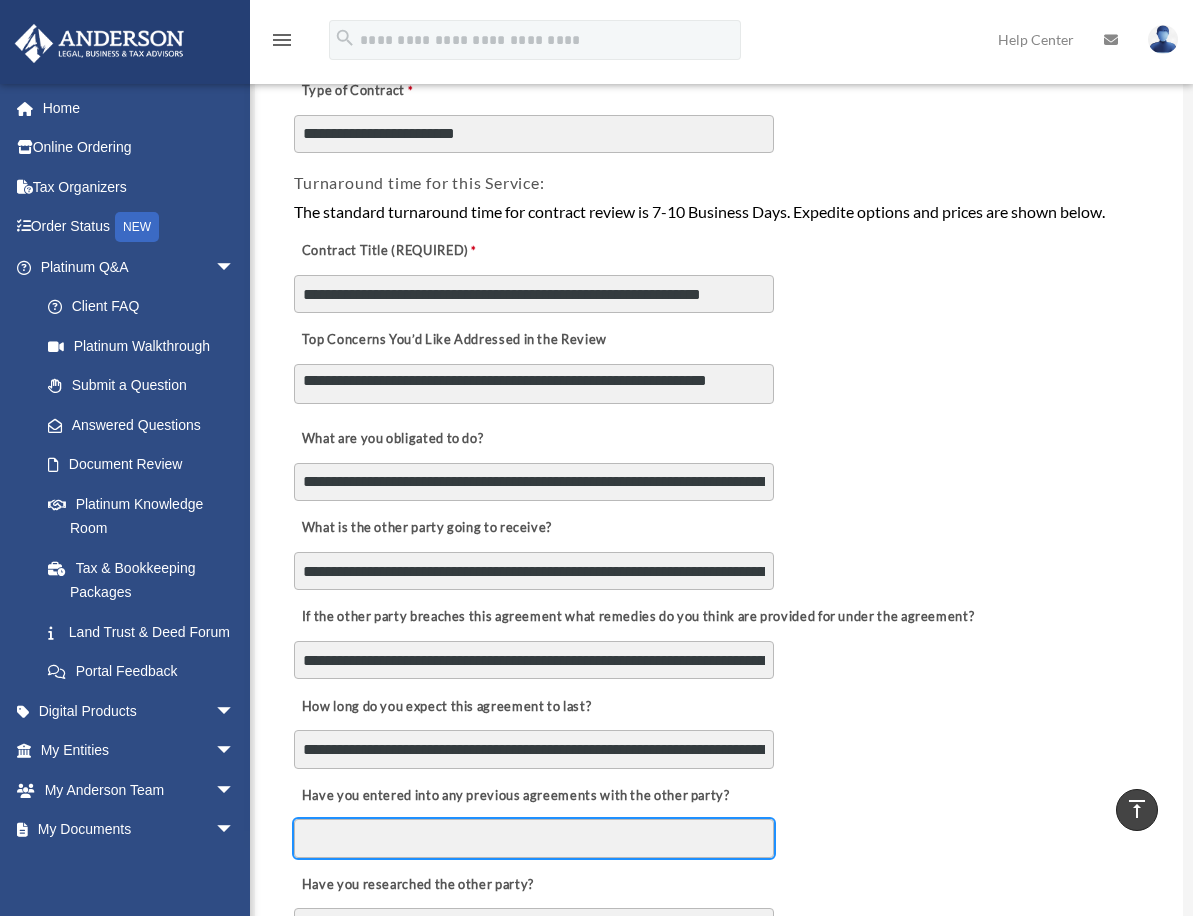 click on "Have you entered into any previous agreements with the other party?" at bounding box center [534, 838] 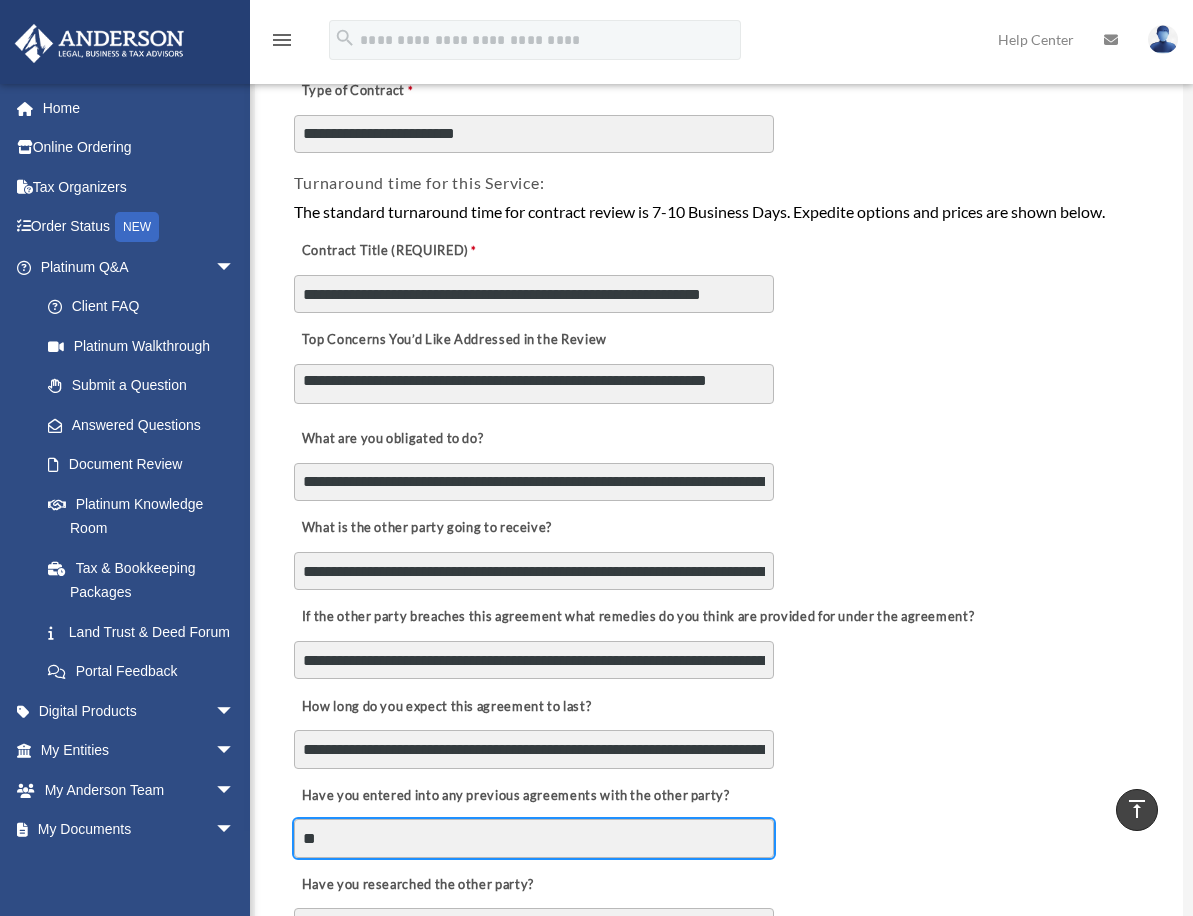 type on "**" 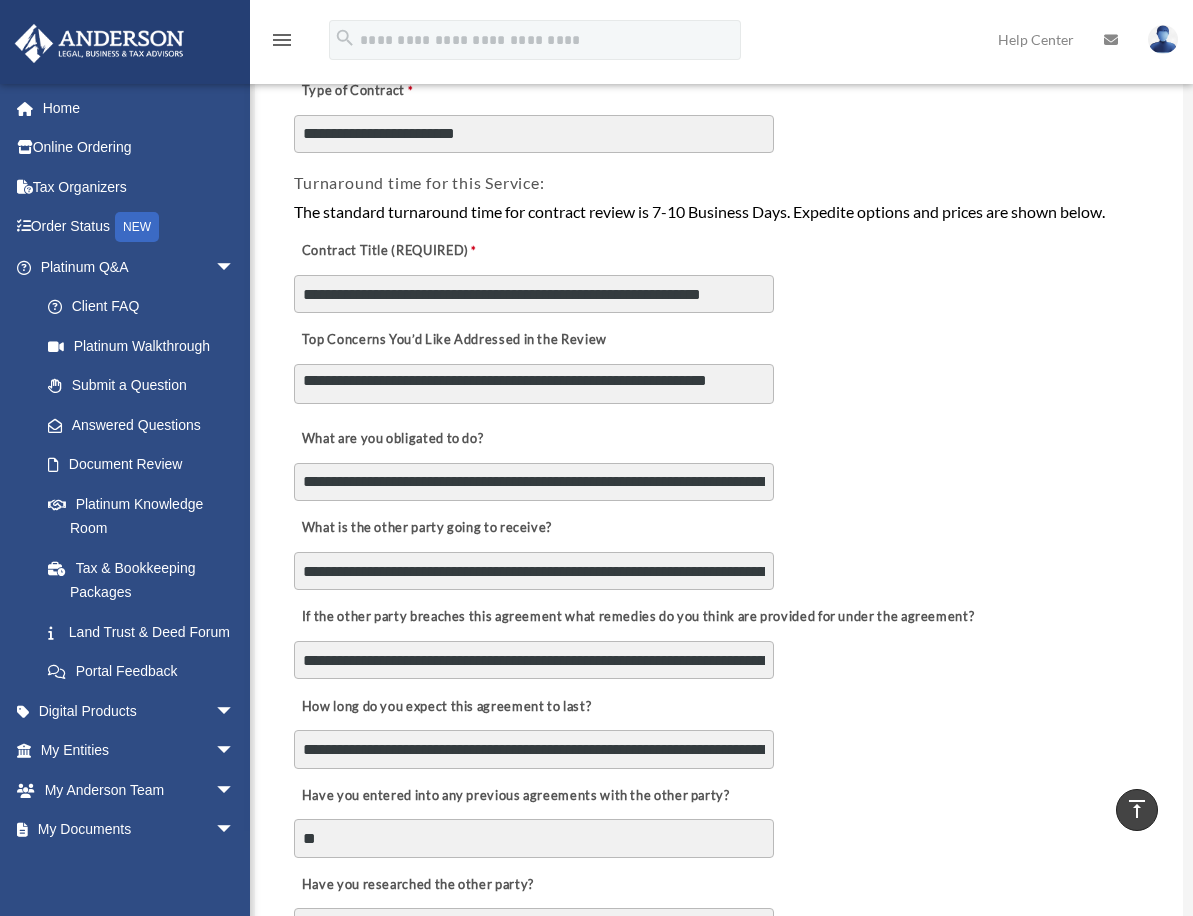 click on "**********" at bounding box center [719, 725] 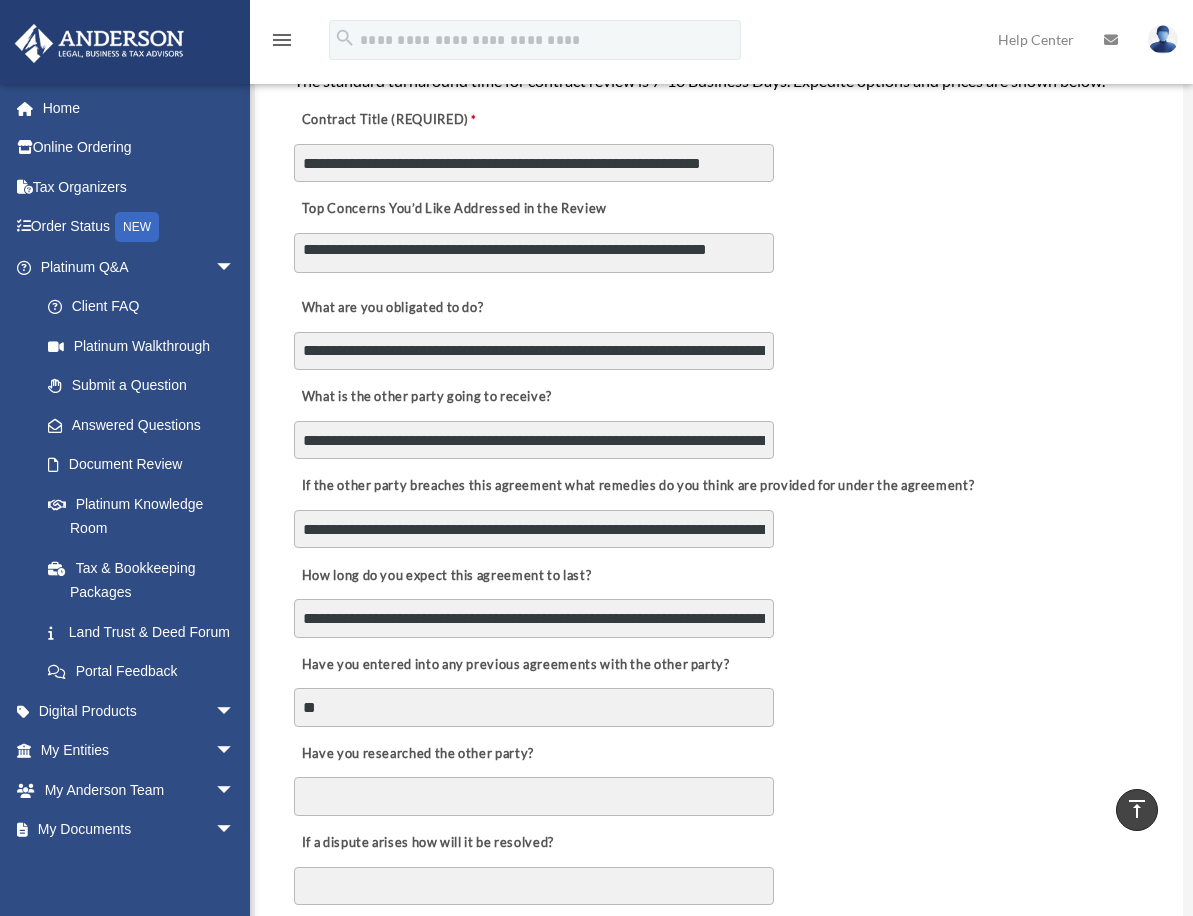 scroll, scrollTop: 468, scrollLeft: 0, axis: vertical 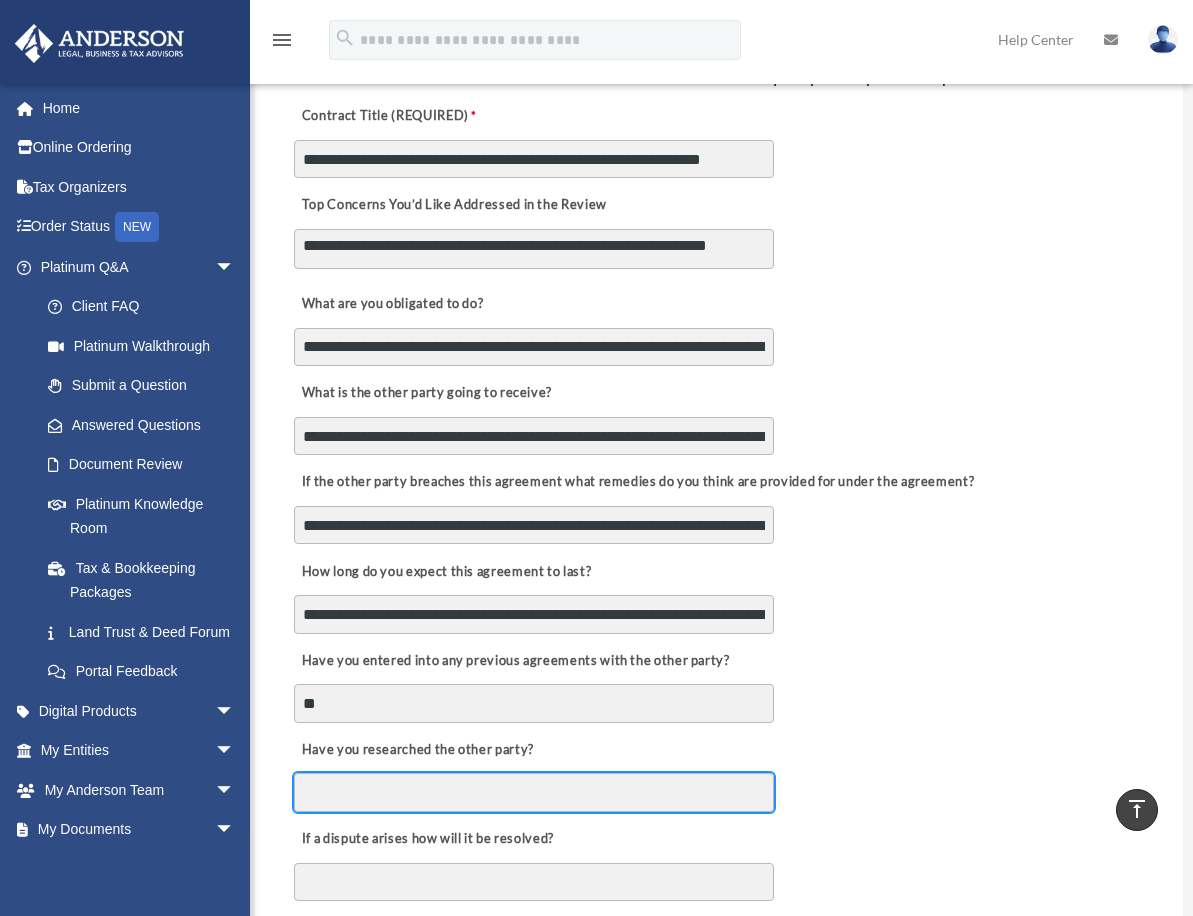 click on "Have you researched the other party?" at bounding box center (534, 792) 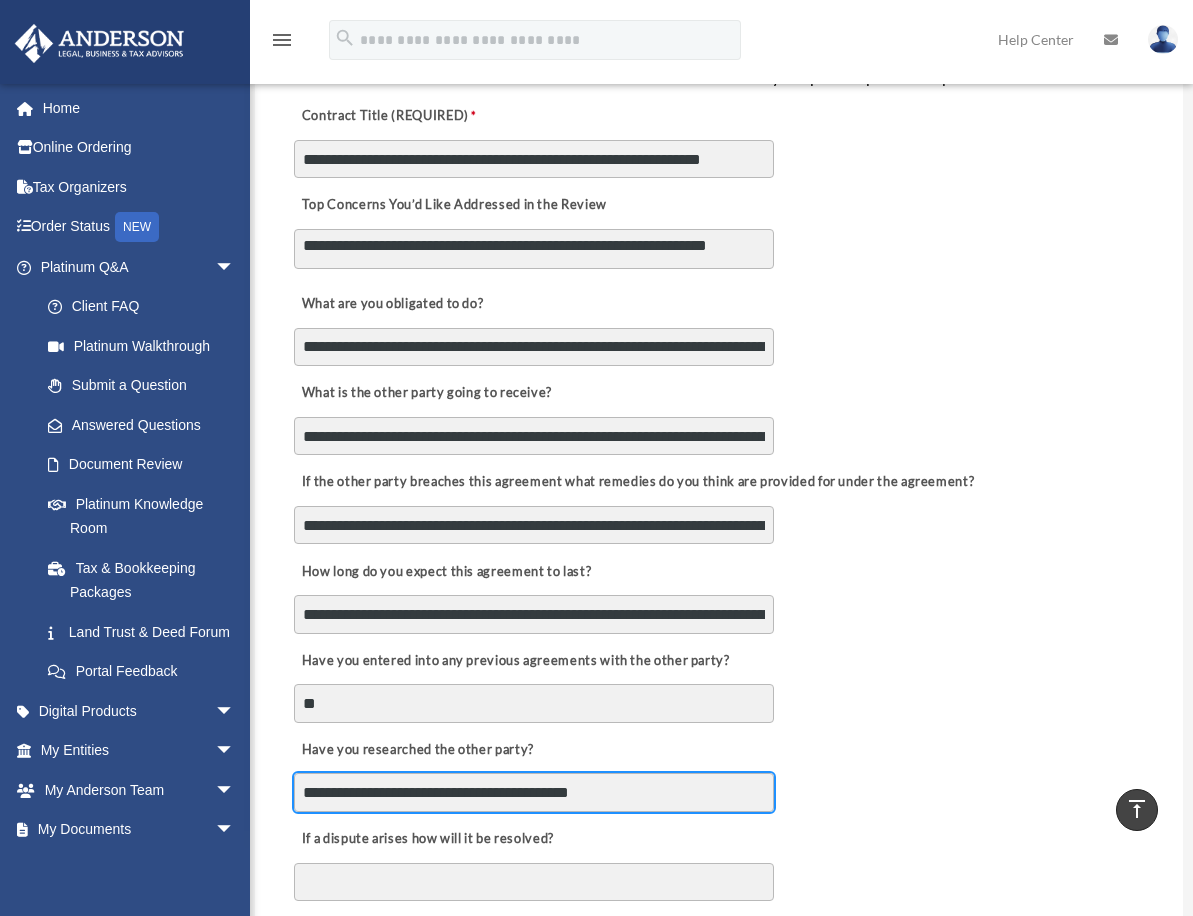 type on "**********" 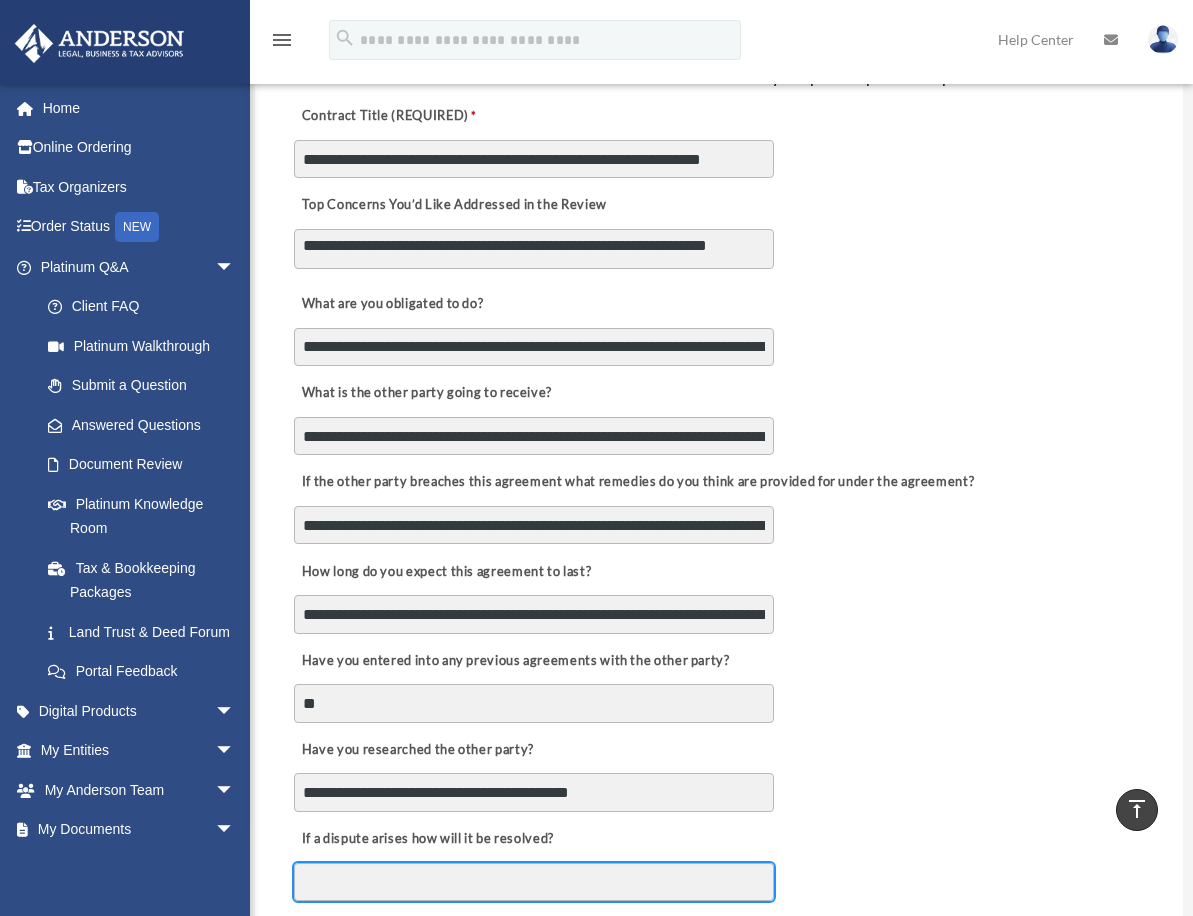click on "If a dispute arises how will it be resolved?" at bounding box center [534, 882] 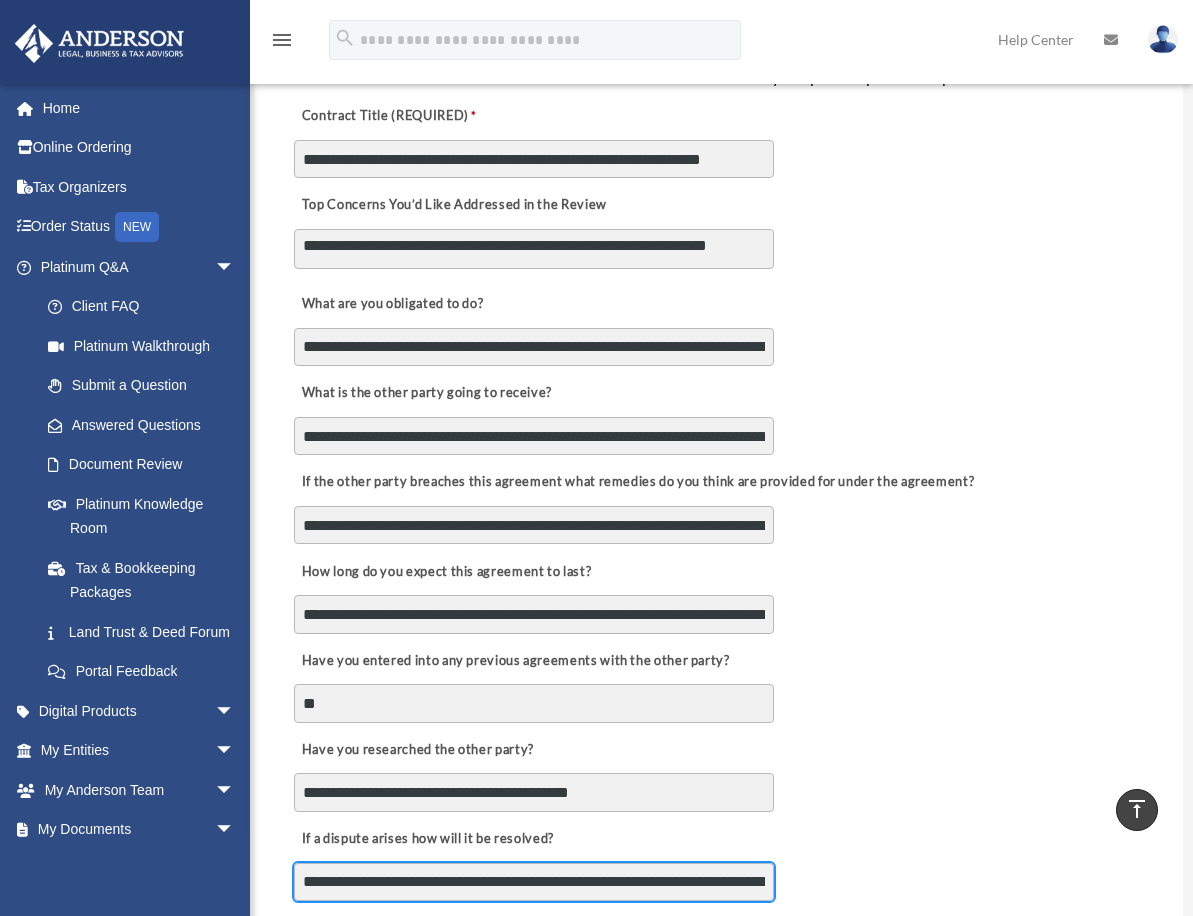 scroll, scrollTop: 0, scrollLeft: 318, axis: horizontal 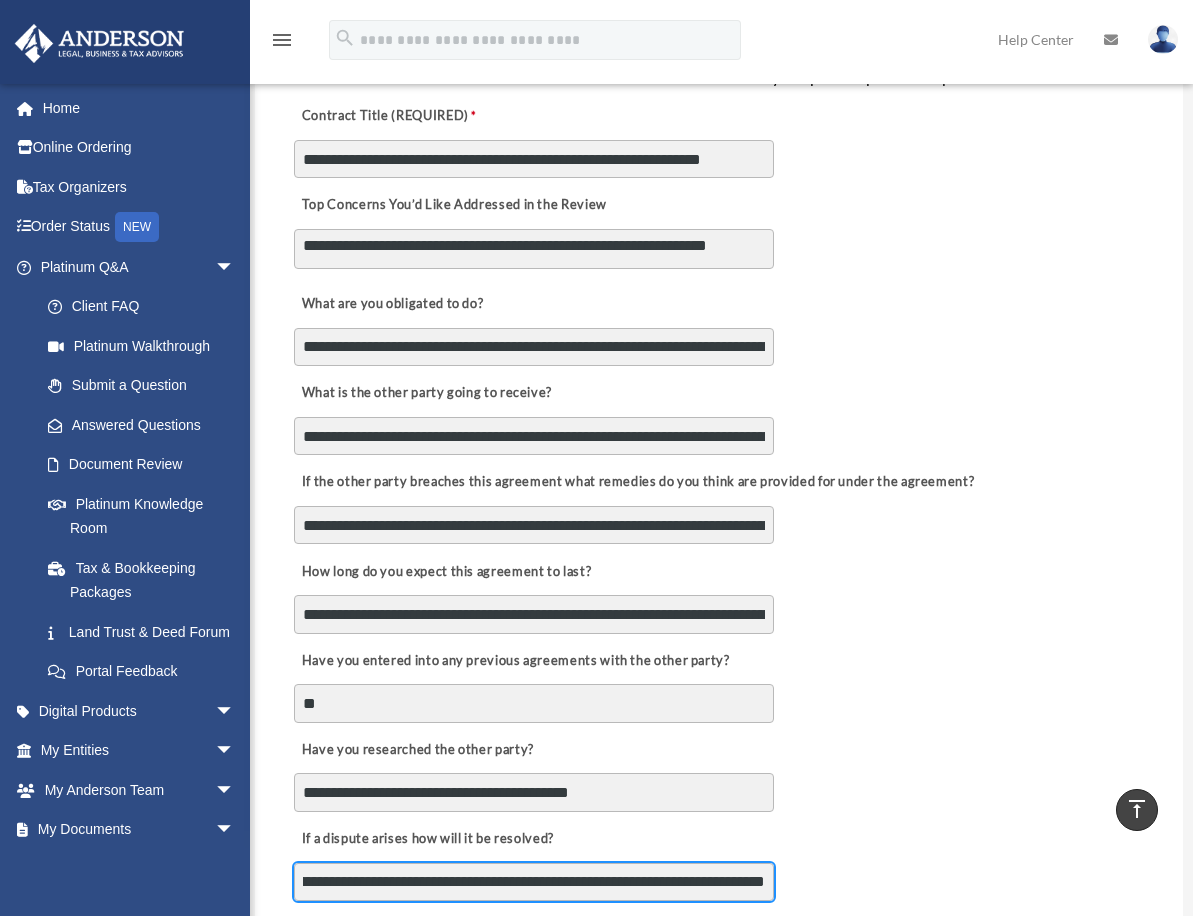 type on "**********" 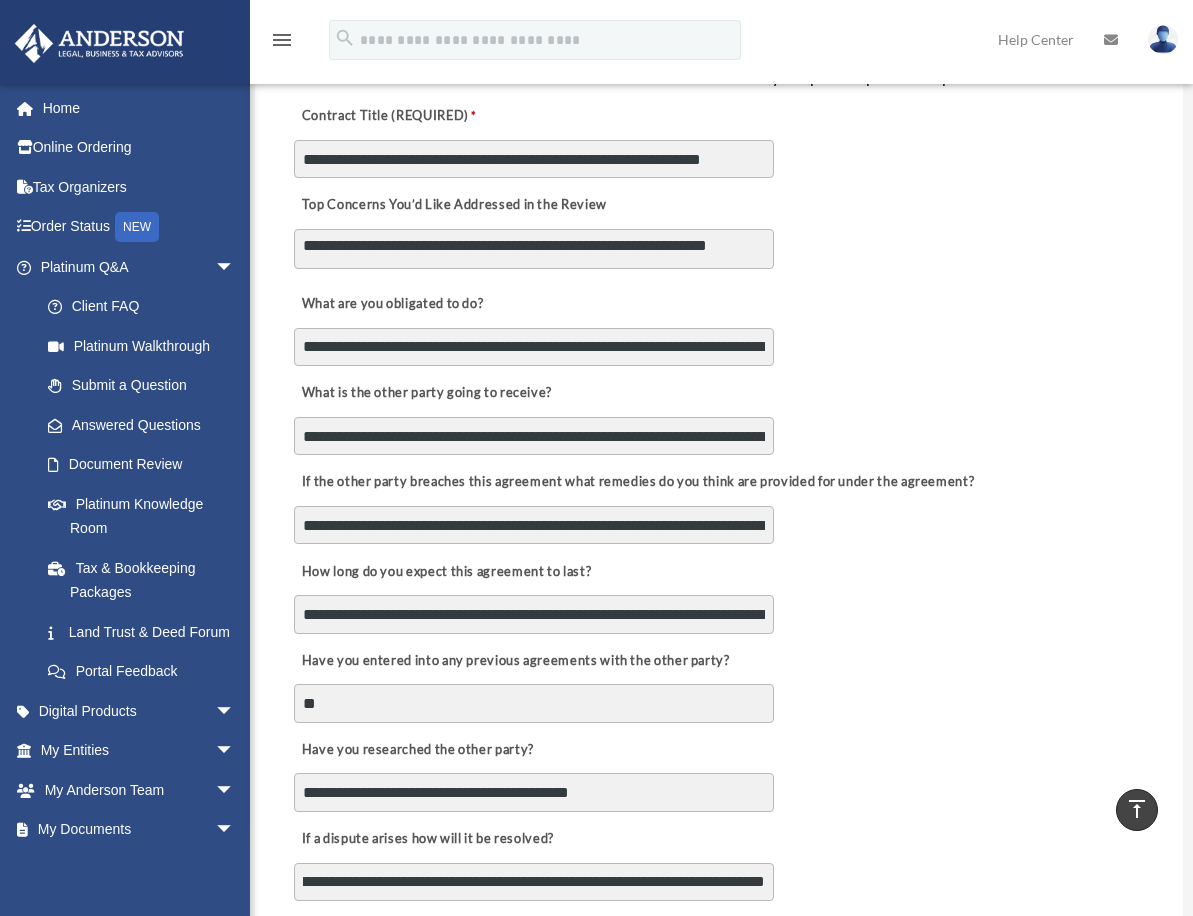 click on "**********" at bounding box center [719, 858] 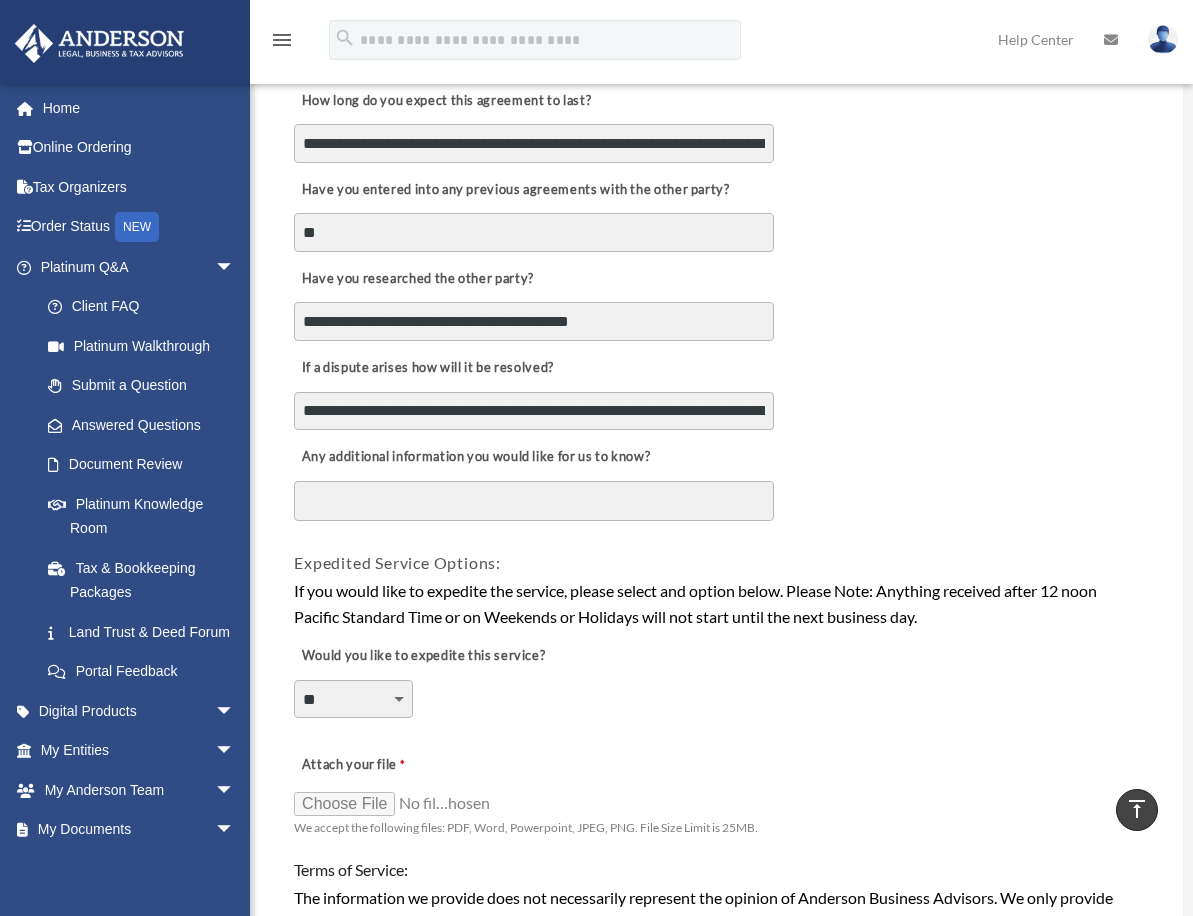 scroll, scrollTop: 941, scrollLeft: 0, axis: vertical 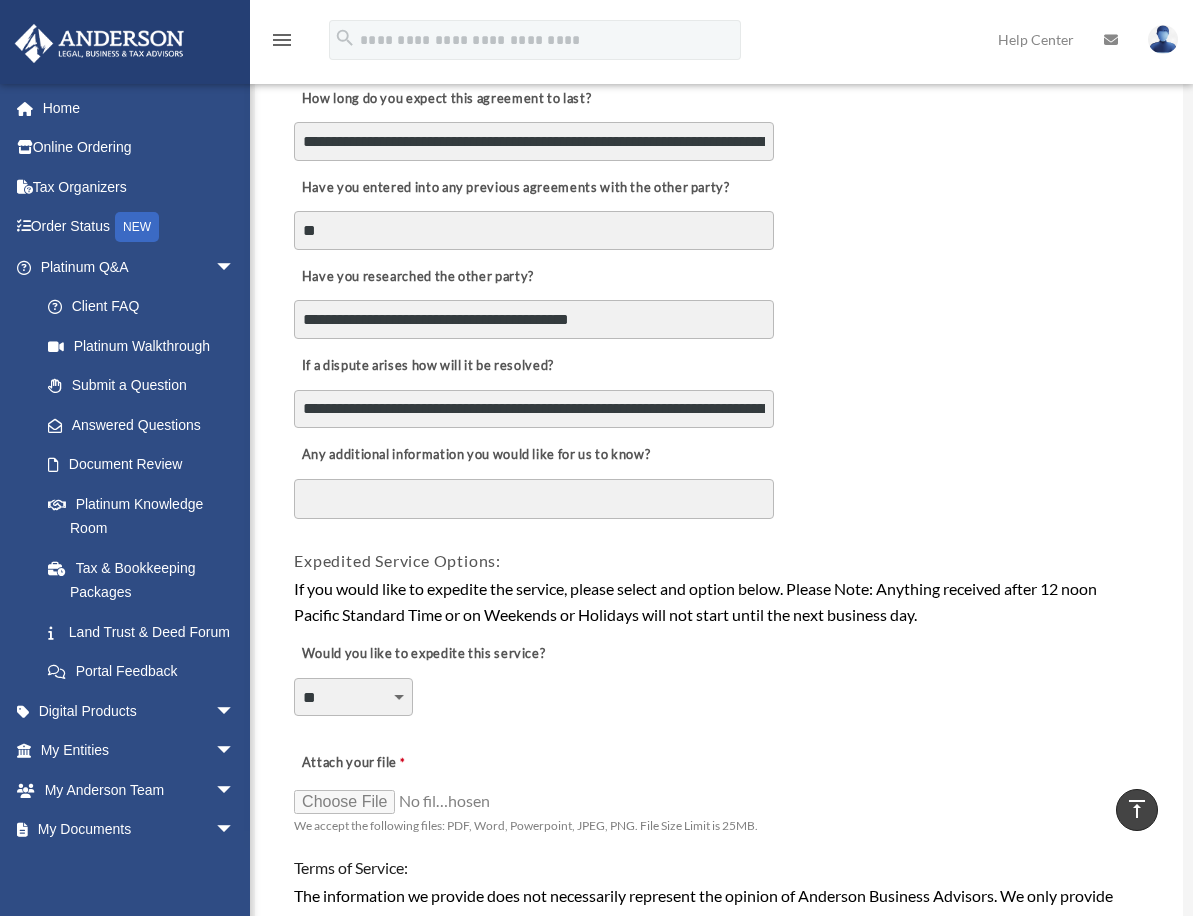 click on "Any additional information you would like for us to know?" at bounding box center [534, 499] 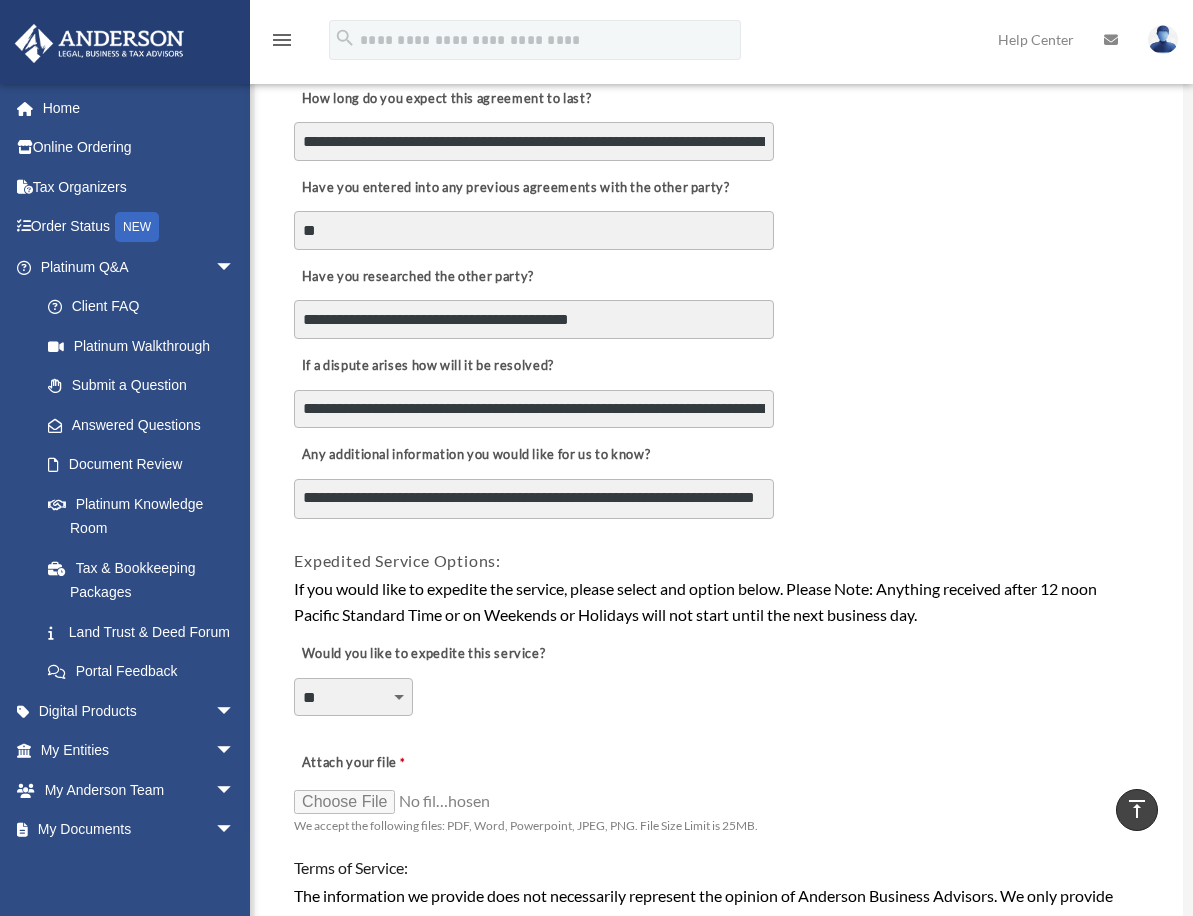 type on "**********" 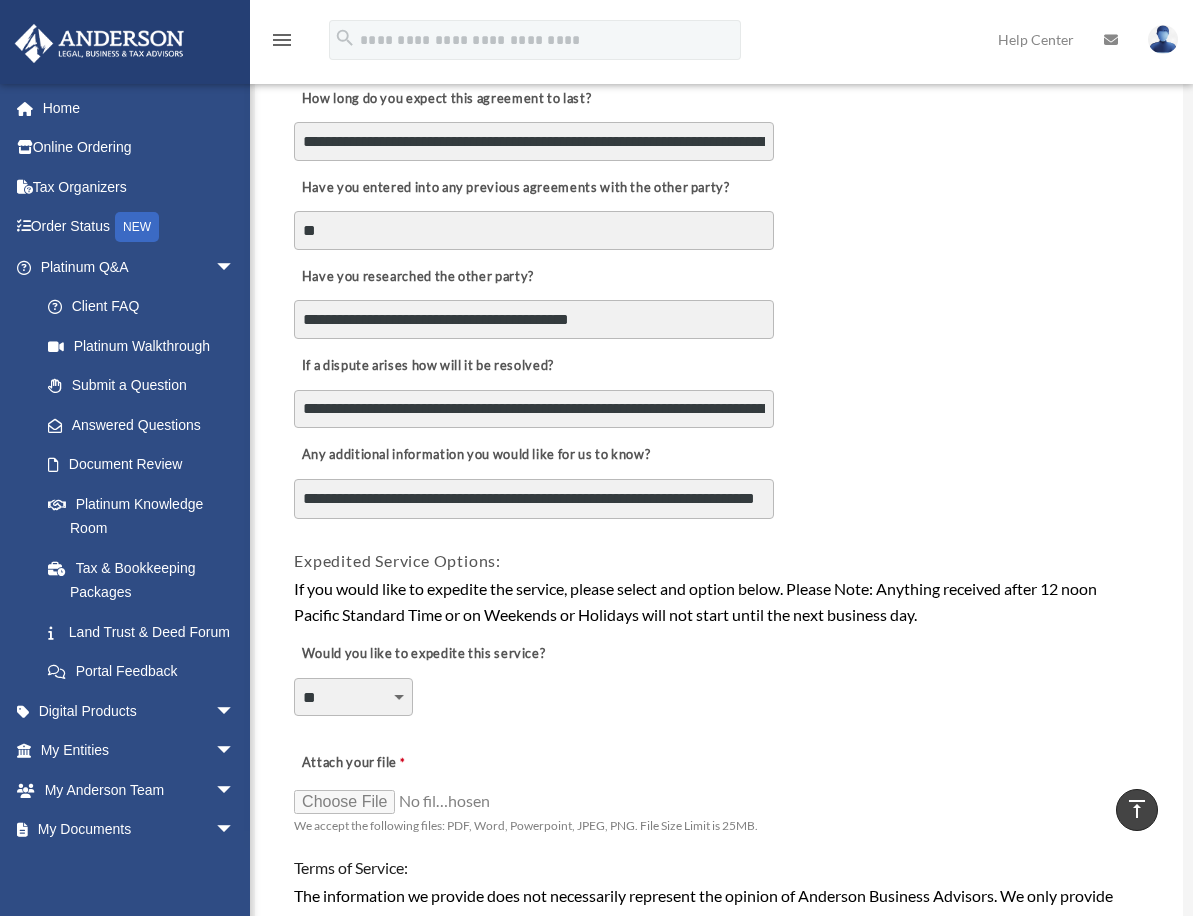 click on "If you would like to expedite the service, please select and option below. Please Note: Anything received after 12 noon Pacific Standard Time or on Weekends or Holidays will not start until the next business day." at bounding box center [719, 601] 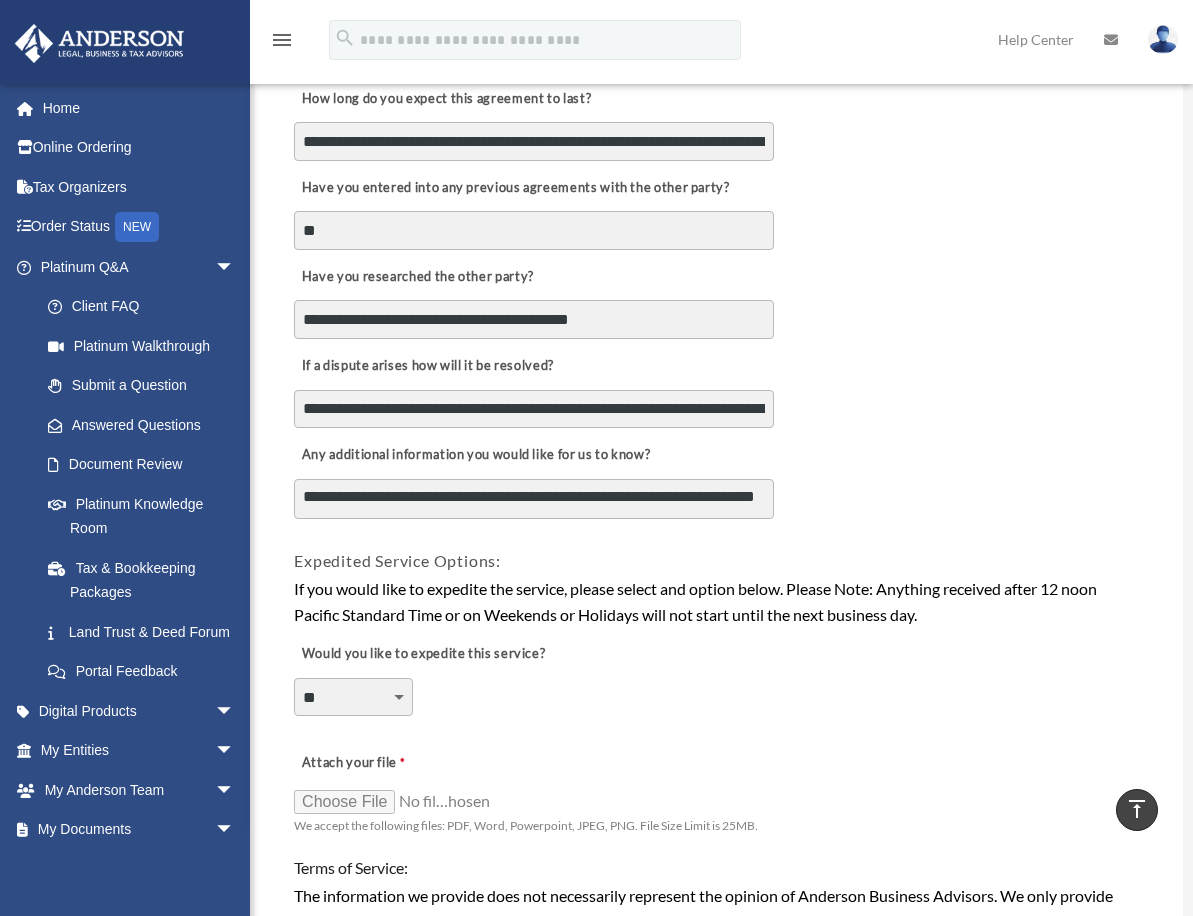 click on "**********" at bounding box center (353, 697) 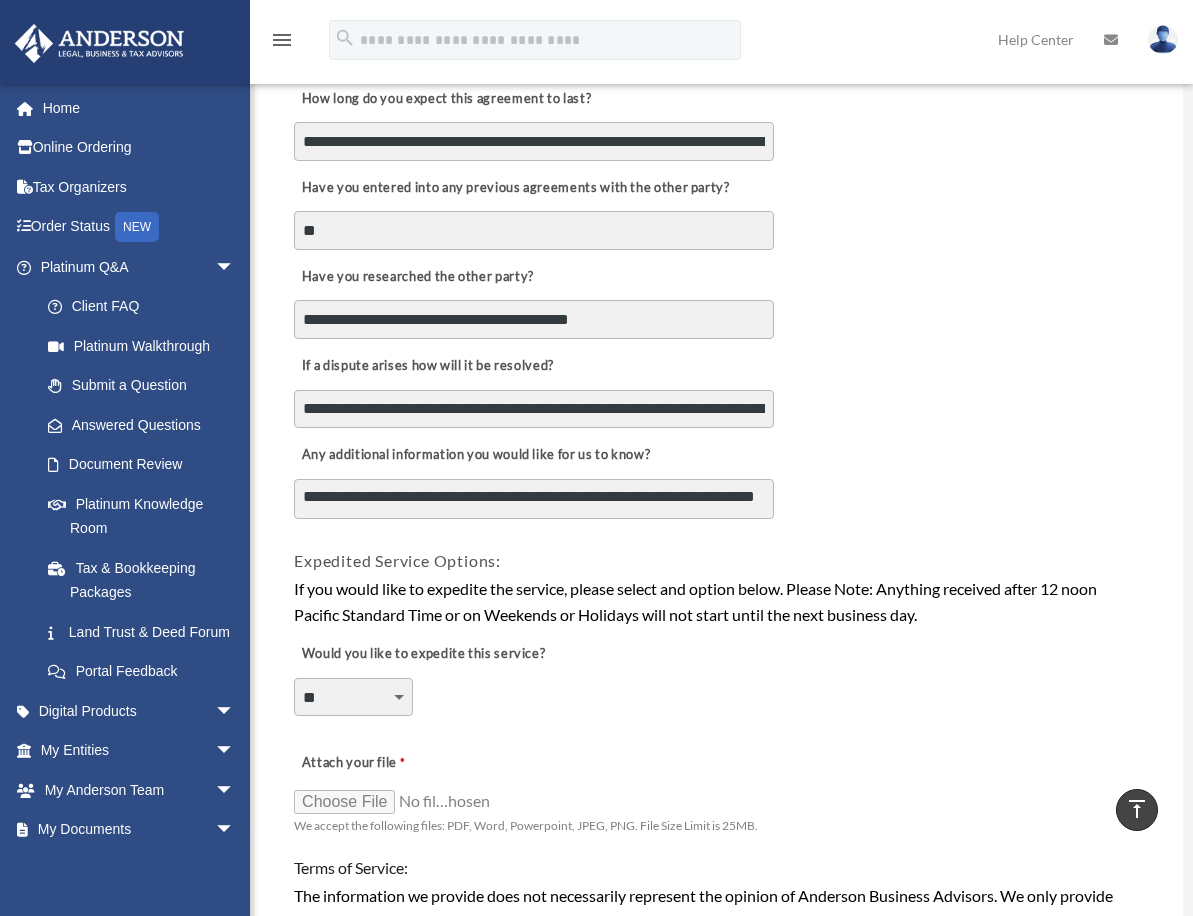 click on "**********" at bounding box center [719, 683] 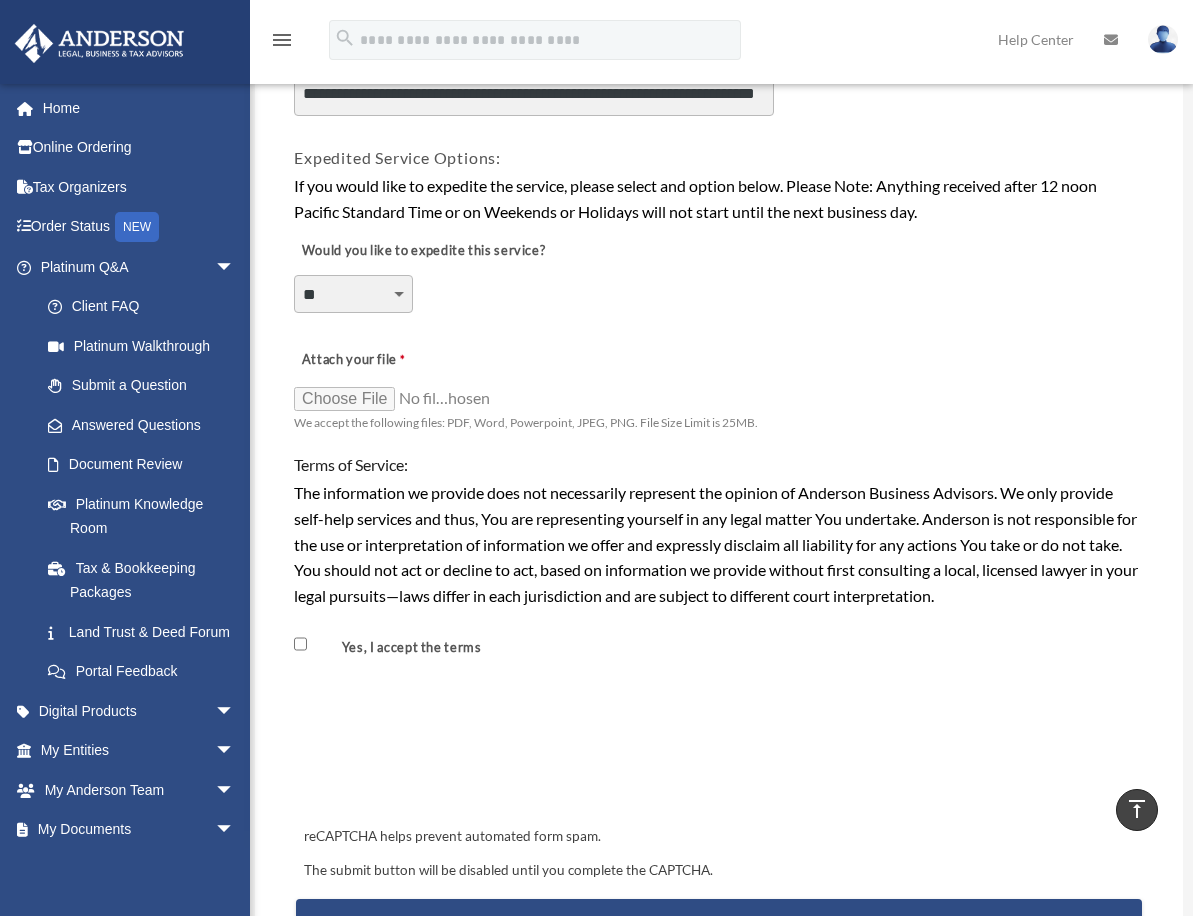 scroll, scrollTop: 1346, scrollLeft: 0, axis: vertical 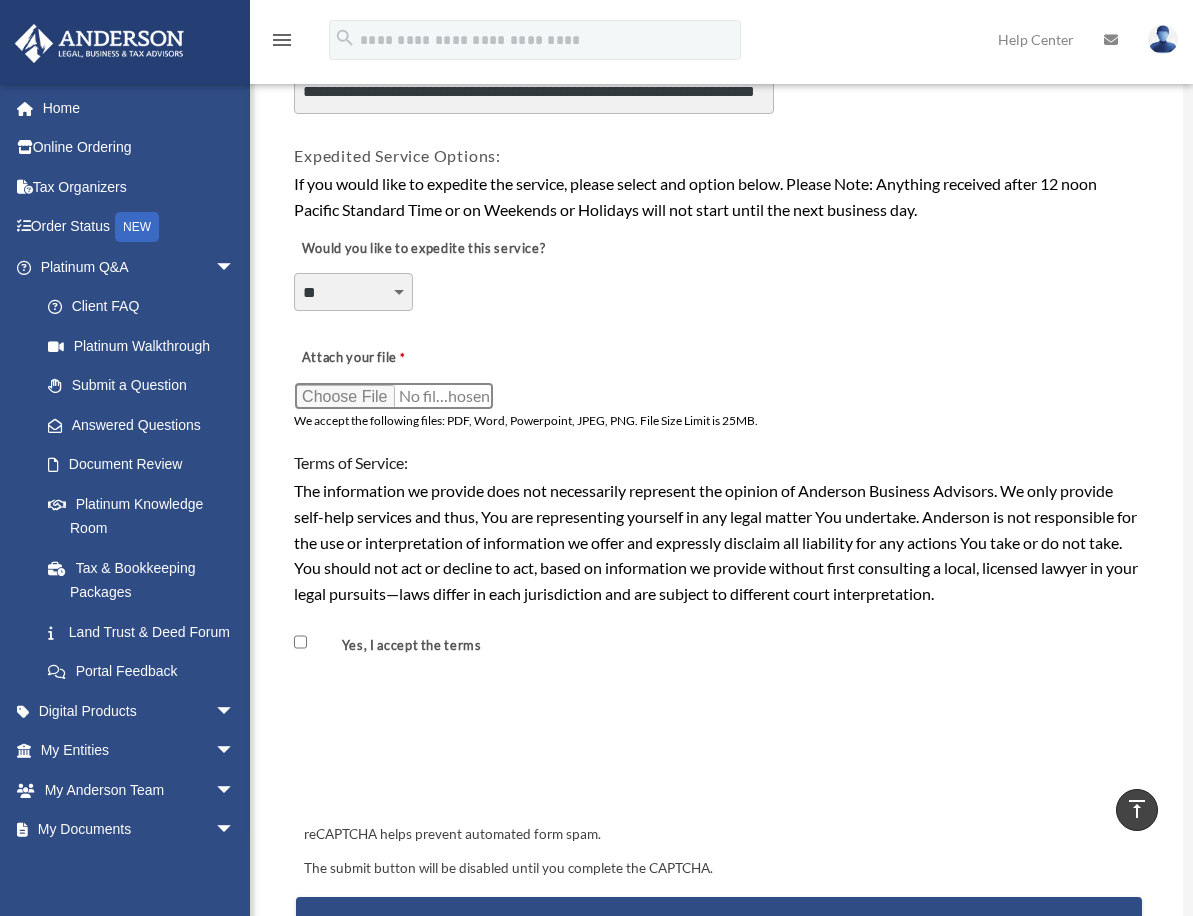 click on "Attach your file" at bounding box center (394, 396) 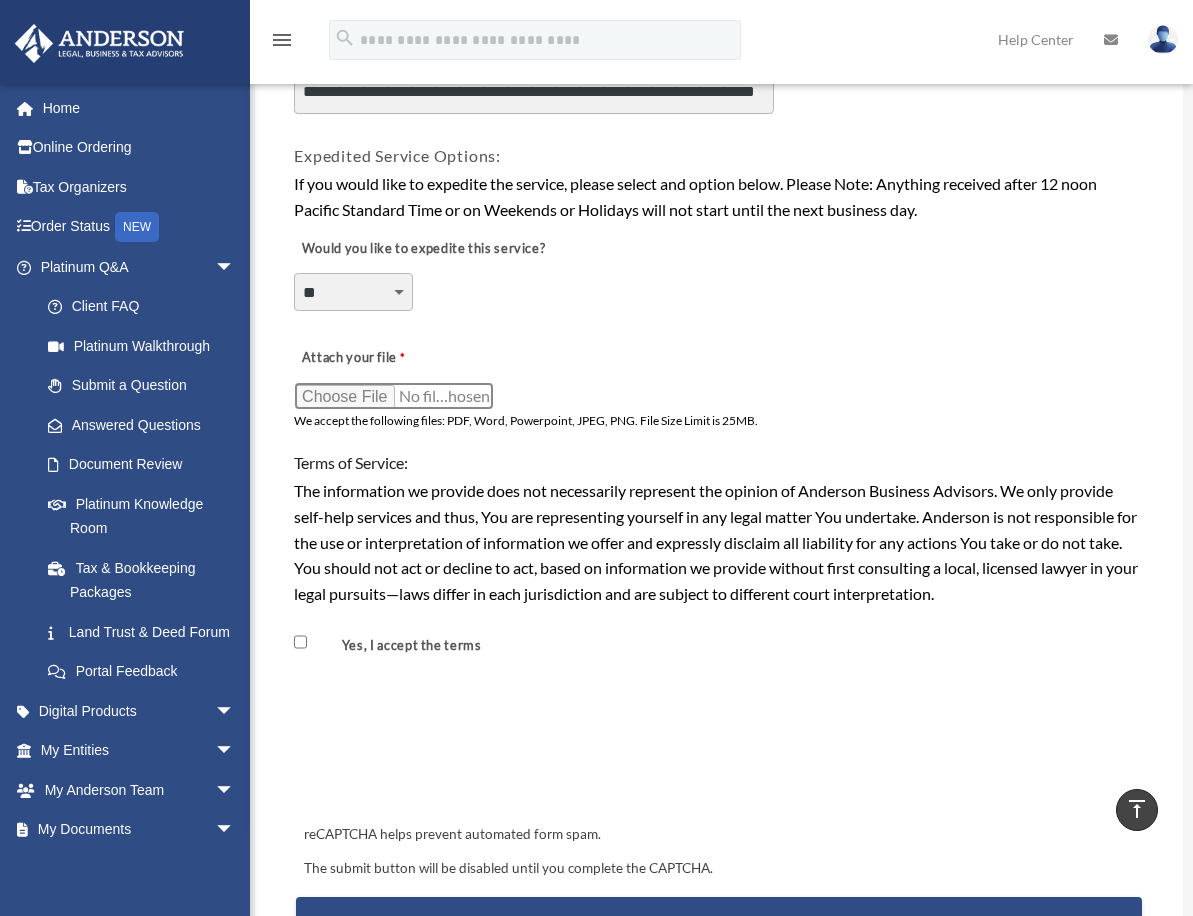 type on "**********" 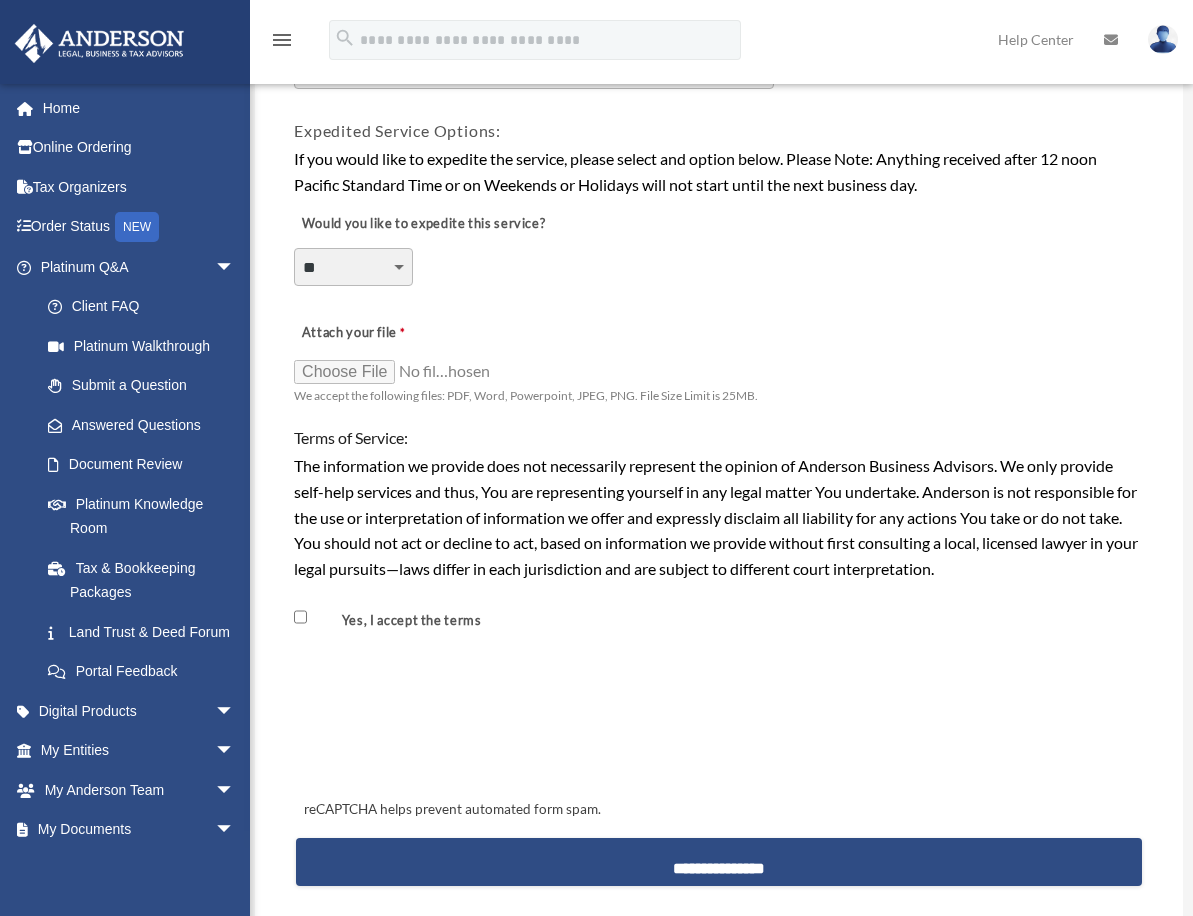 scroll, scrollTop: 1894, scrollLeft: 0, axis: vertical 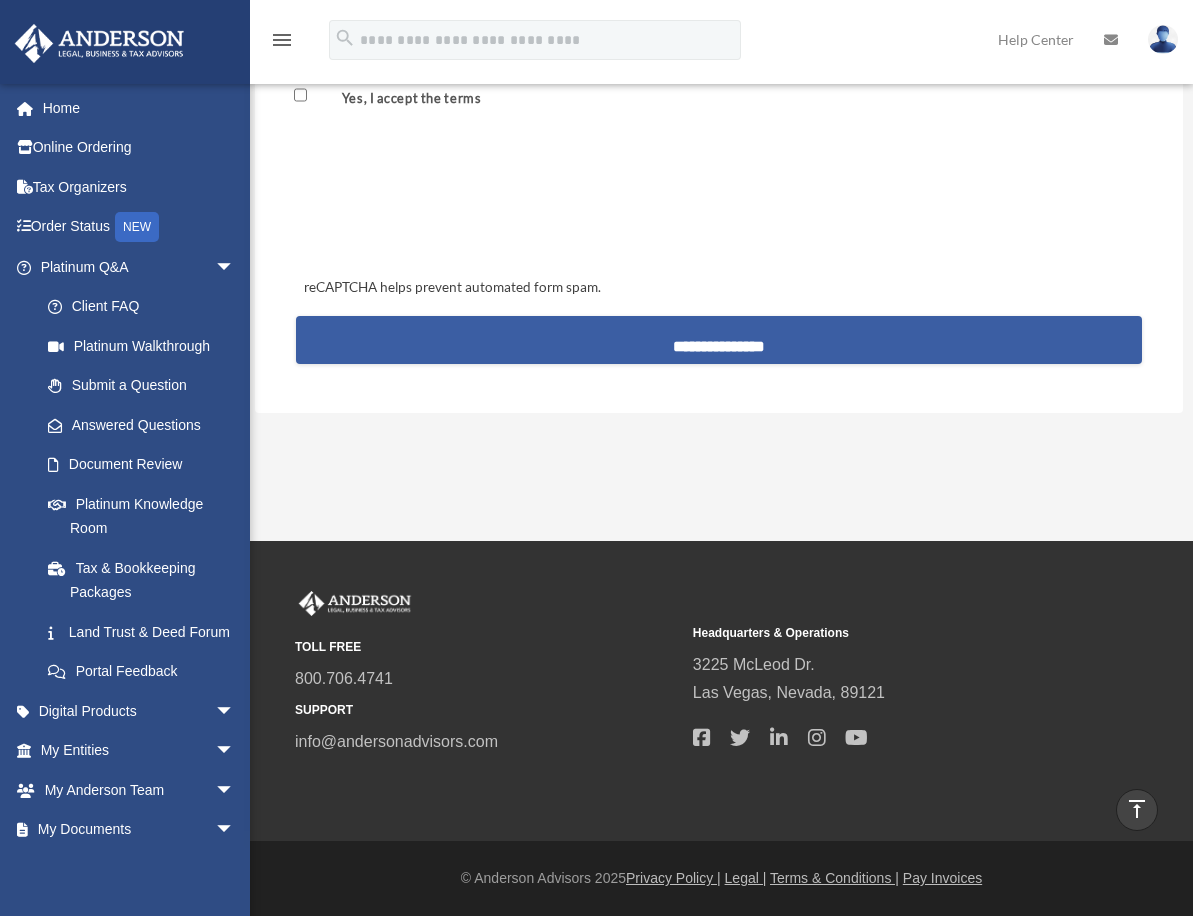 click on "**********" at bounding box center [719, 340] 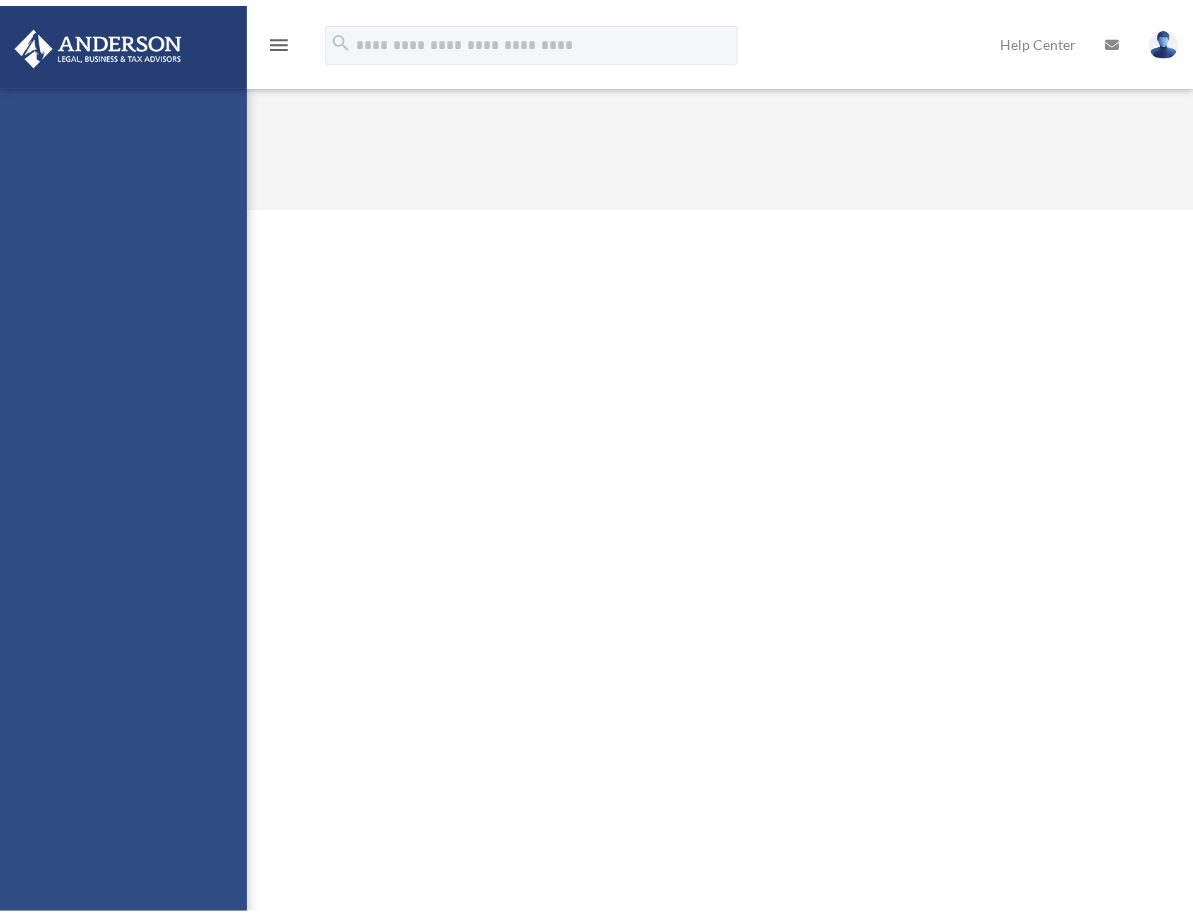 scroll, scrollTop: 0, scrollLeft: 0, axis: both 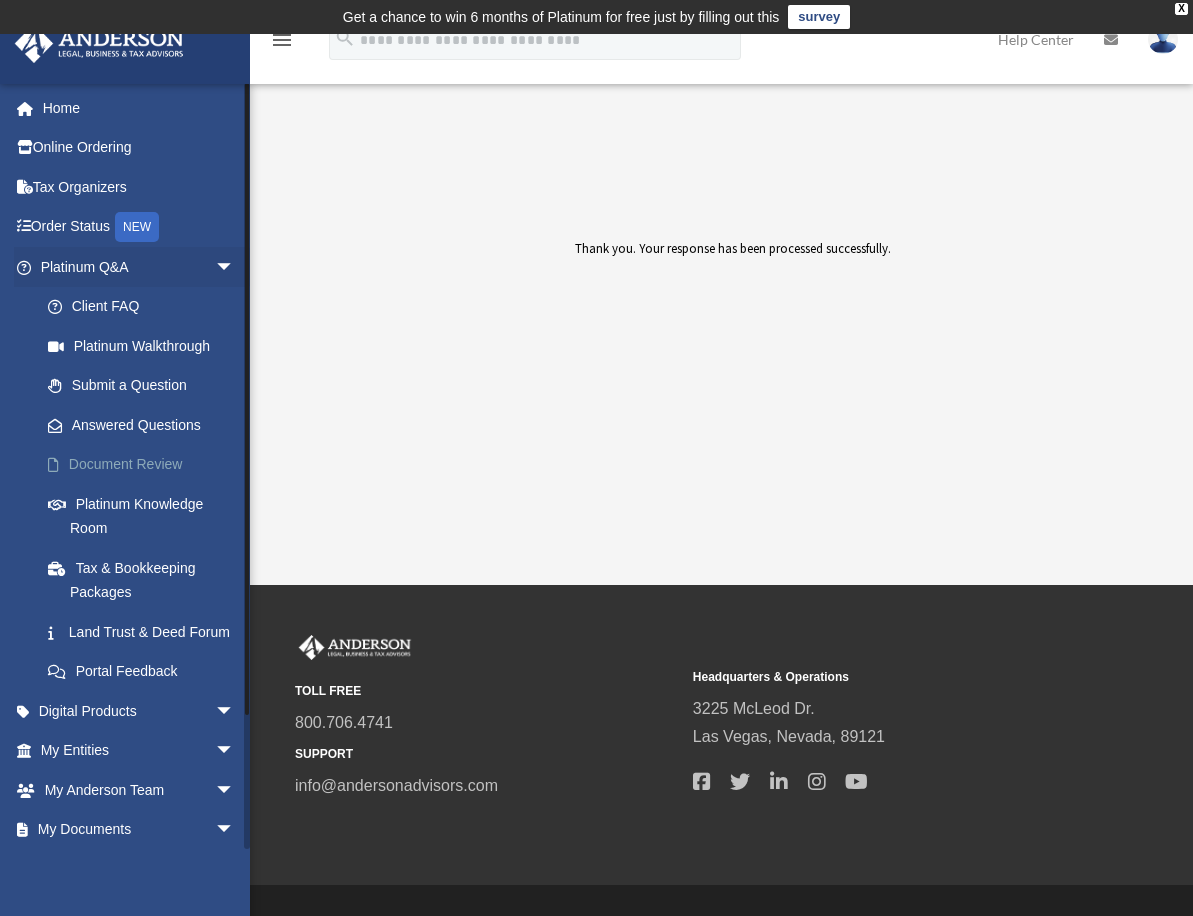 click on "Document Review" at bounding box center (146, 465) 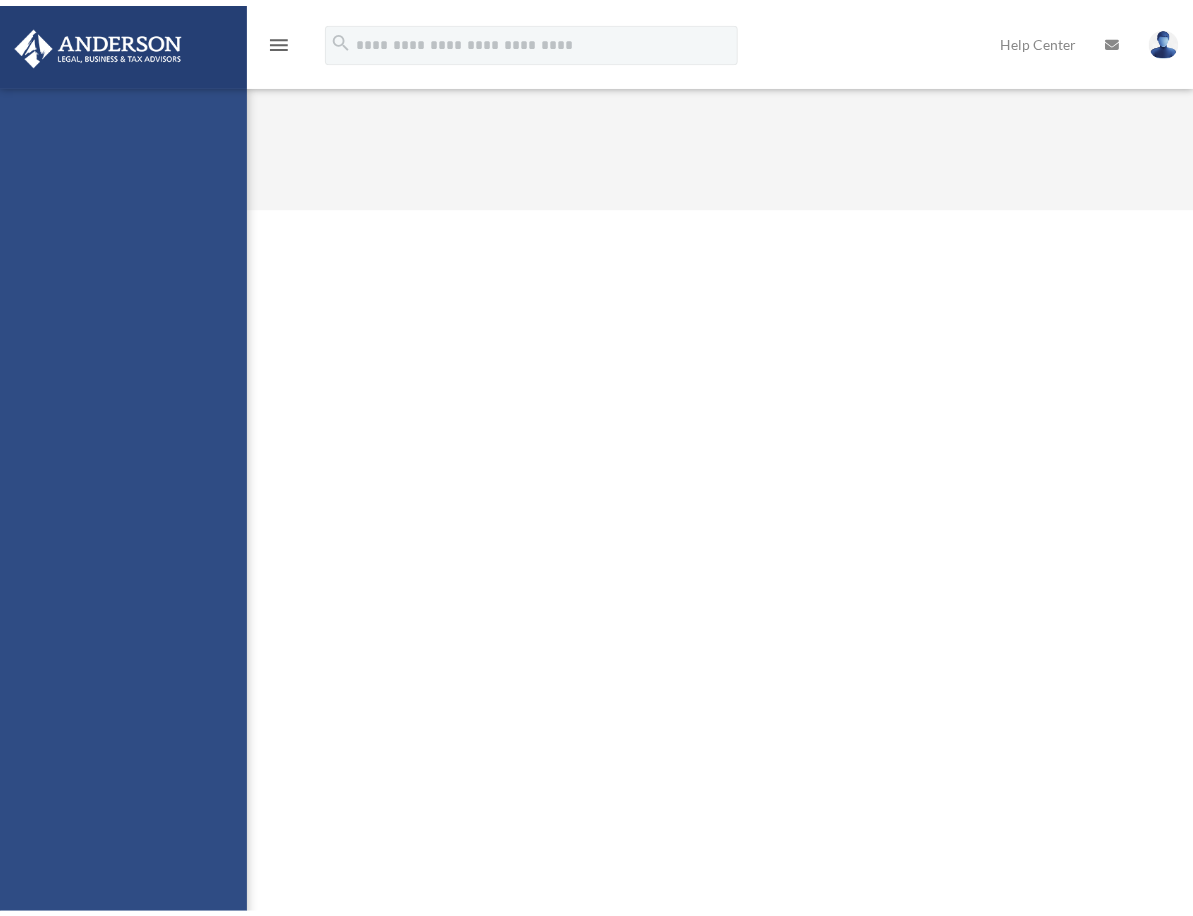 scroll, scrollTop: 0, scrollLeft: 0, axis: both 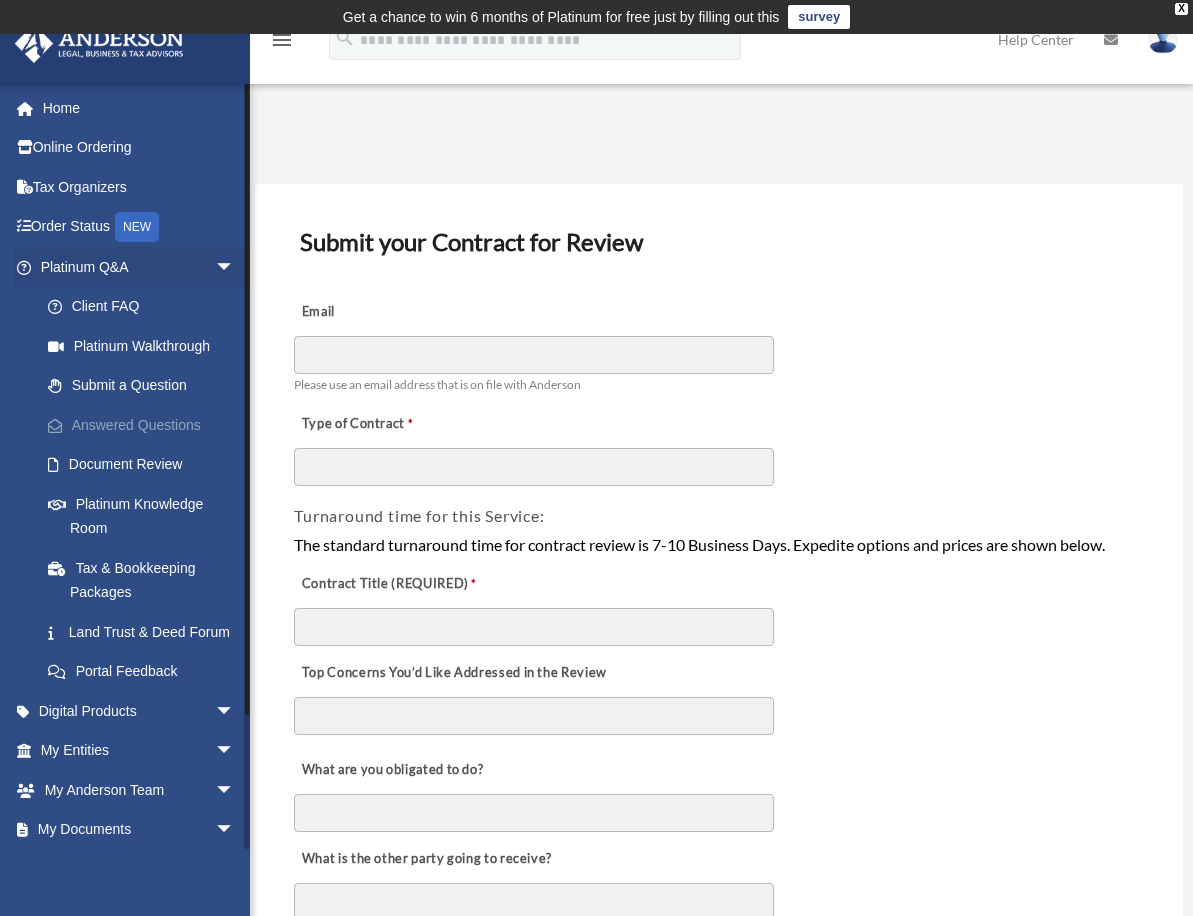 click on "Answered Questions" at bounding box center (146, 425) 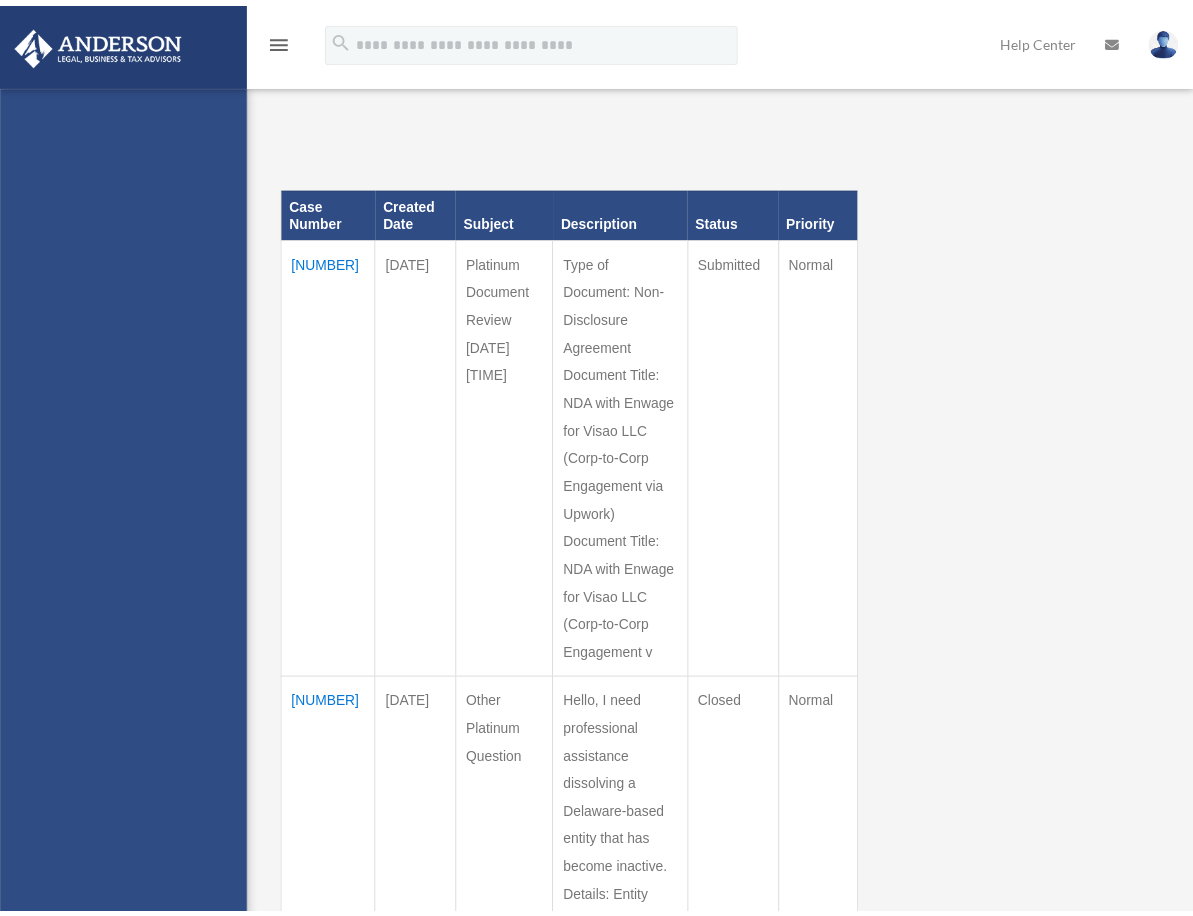 scroll, scrollTop: 0, scrollLeft: 0, axis: both 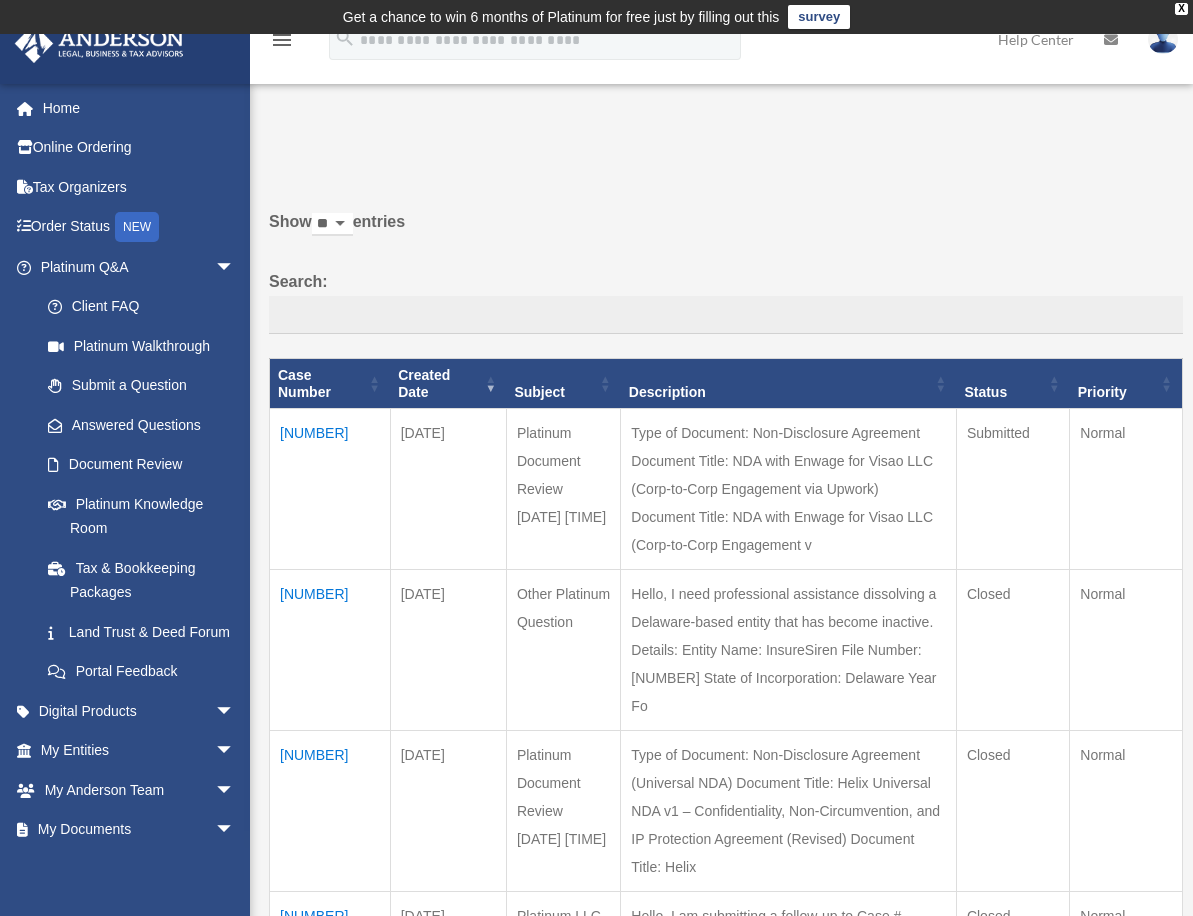 click on "[NUMBER]" at bounding box center [330, 650] 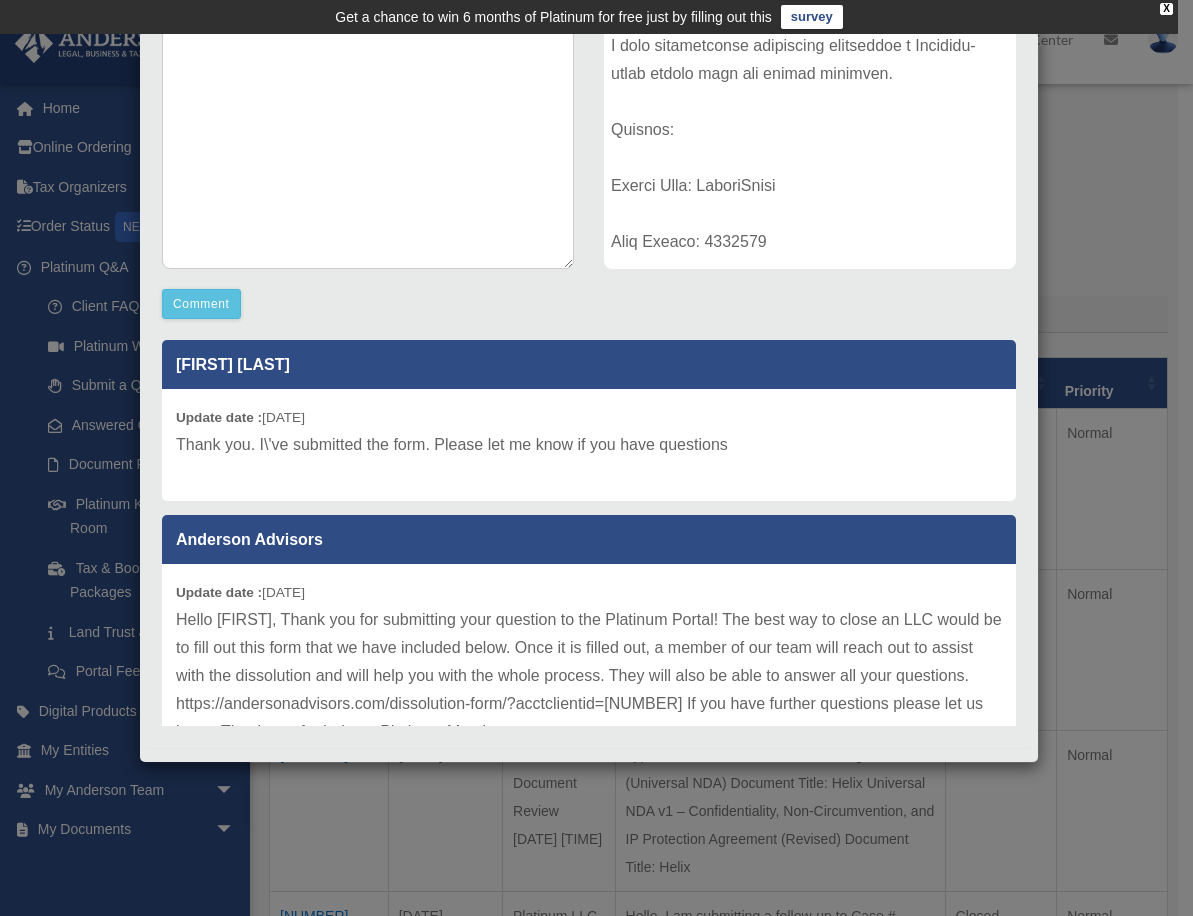 scroll, scrollTop: 375, scrollLeft: 0, axis: vertical 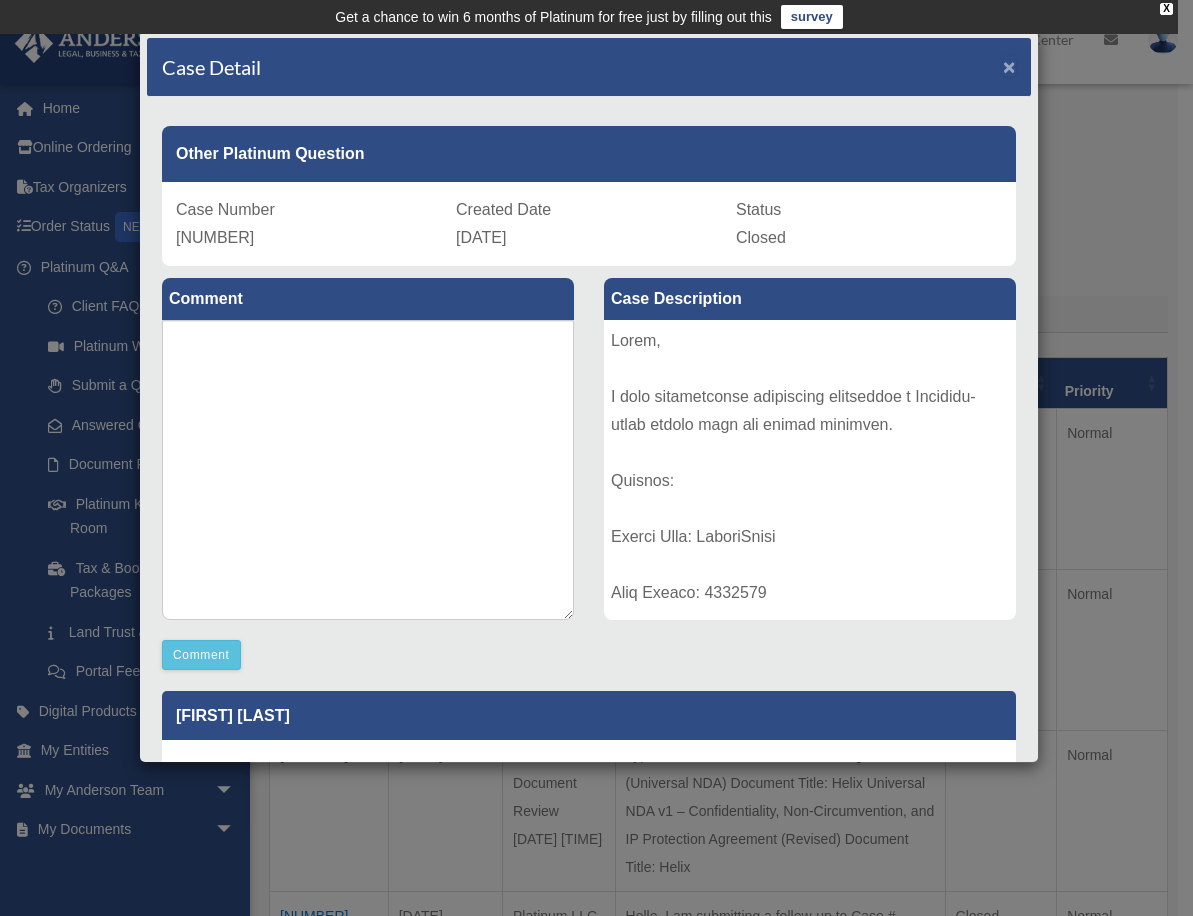 click on "×" at bounding box center [1009, 66] 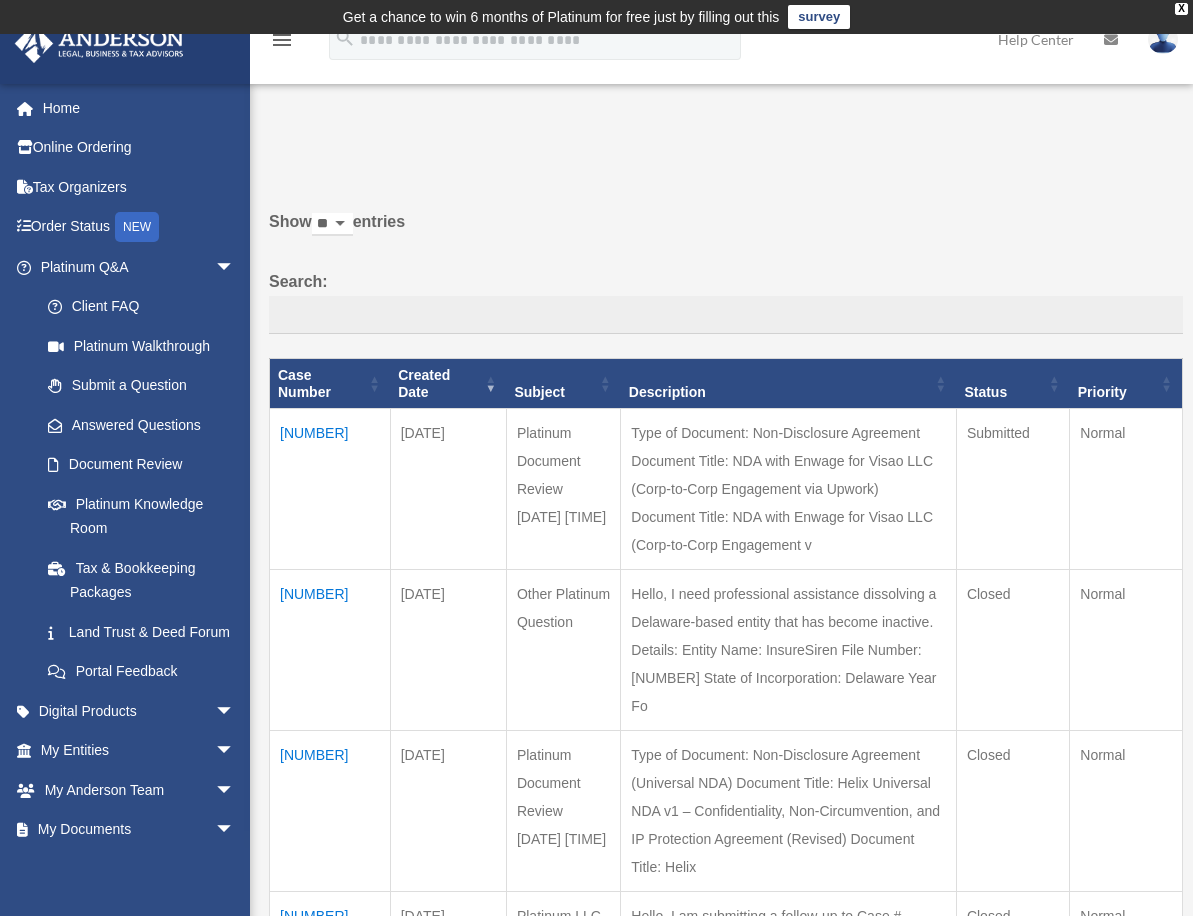 click on "[NUMBER]" at bounding box center (330, 811) 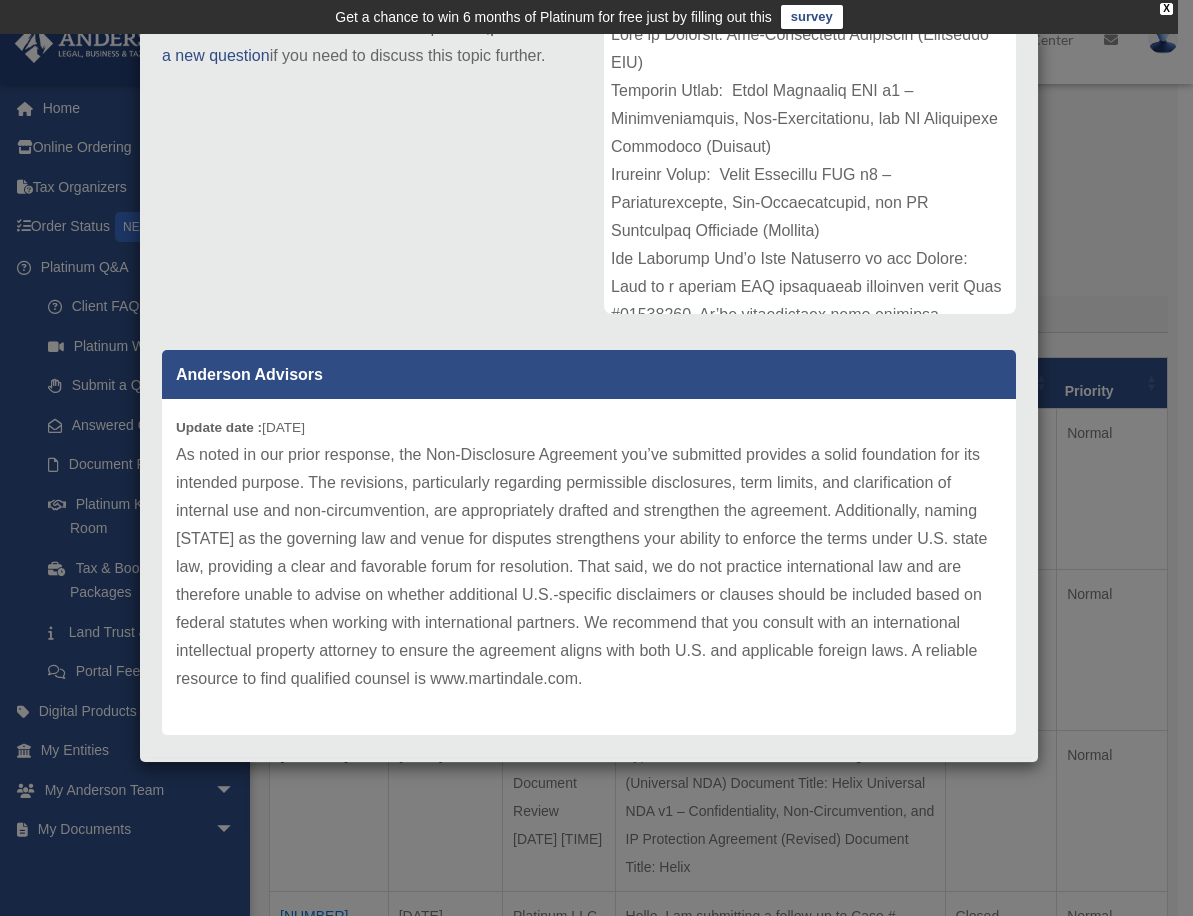 scroll, scrollTop: 0, scrollLeft: 0, axis: both 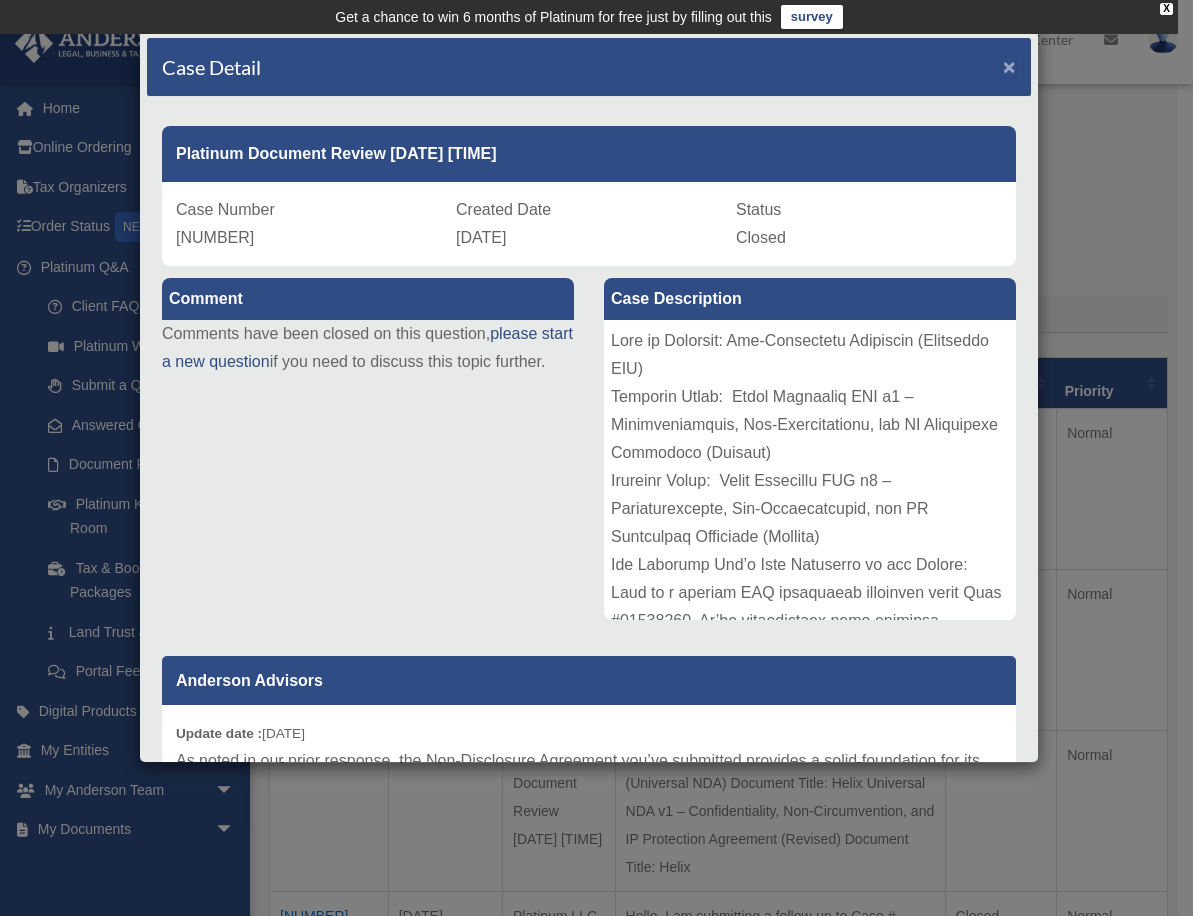 click on "×" at bounding box center [1009, 66] 